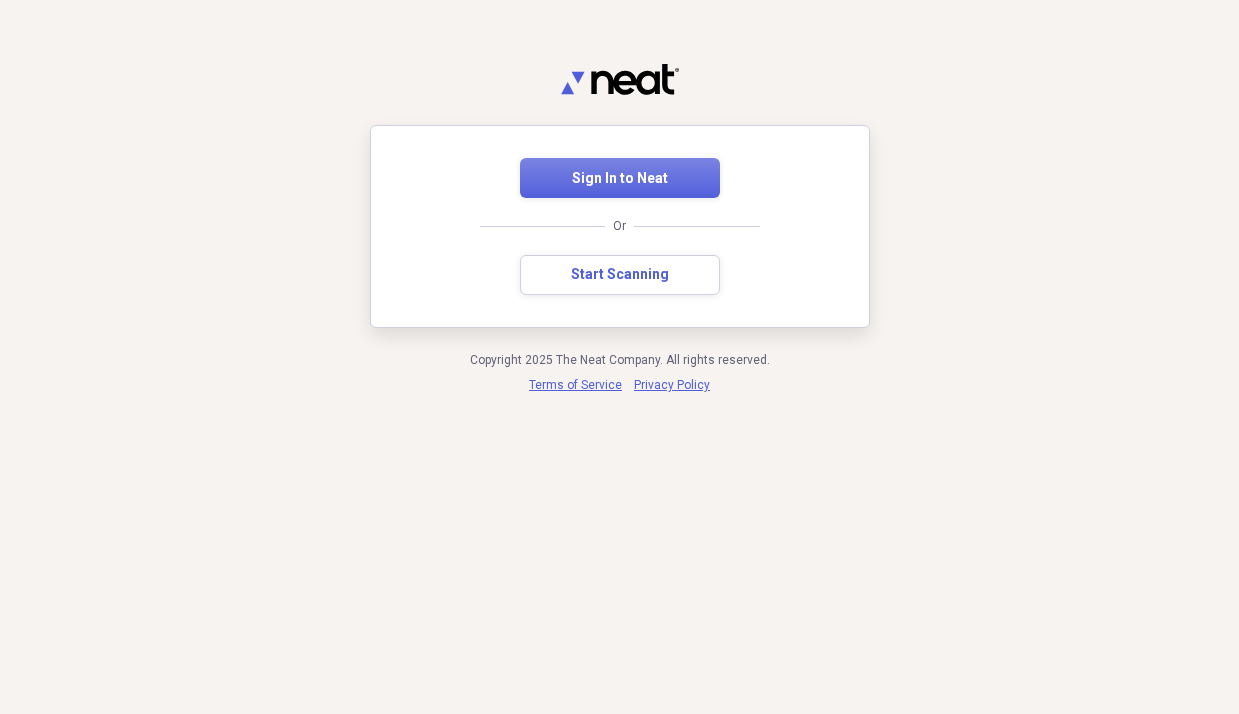 scroll, scrollTop: 0, scrollLeft: 0, axis: both 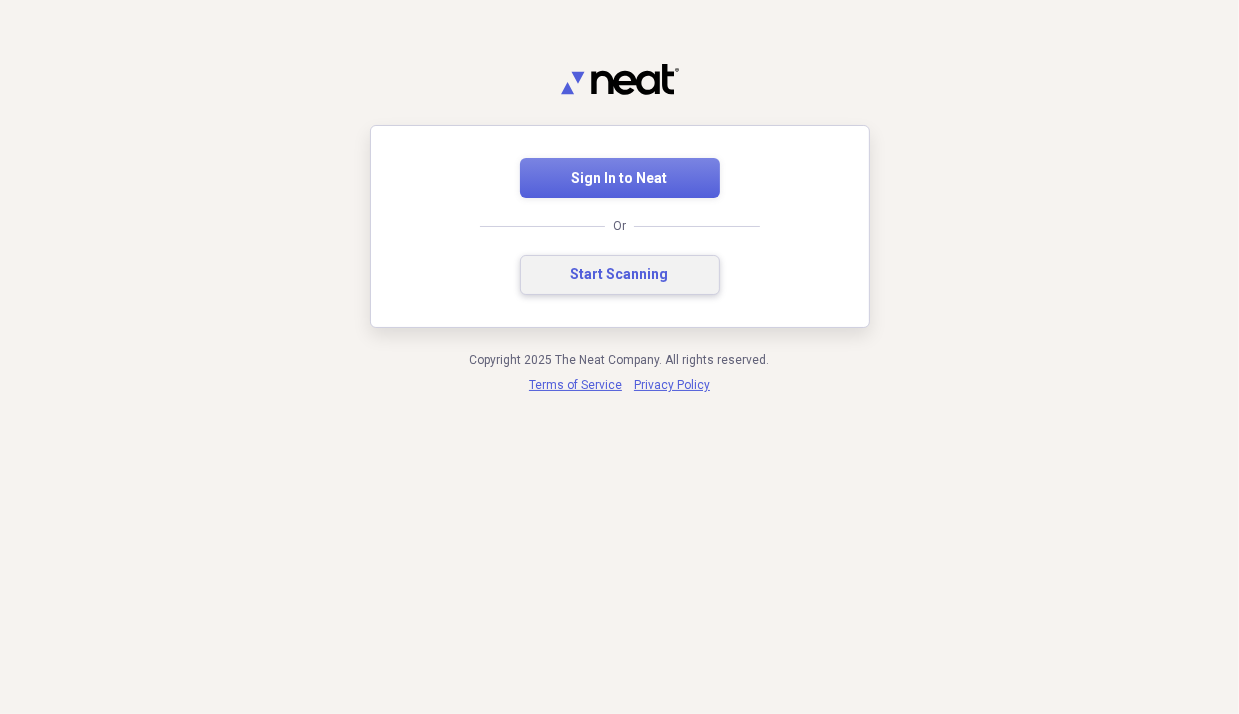click on "Start Scanning" at bounding box center [620, 275] 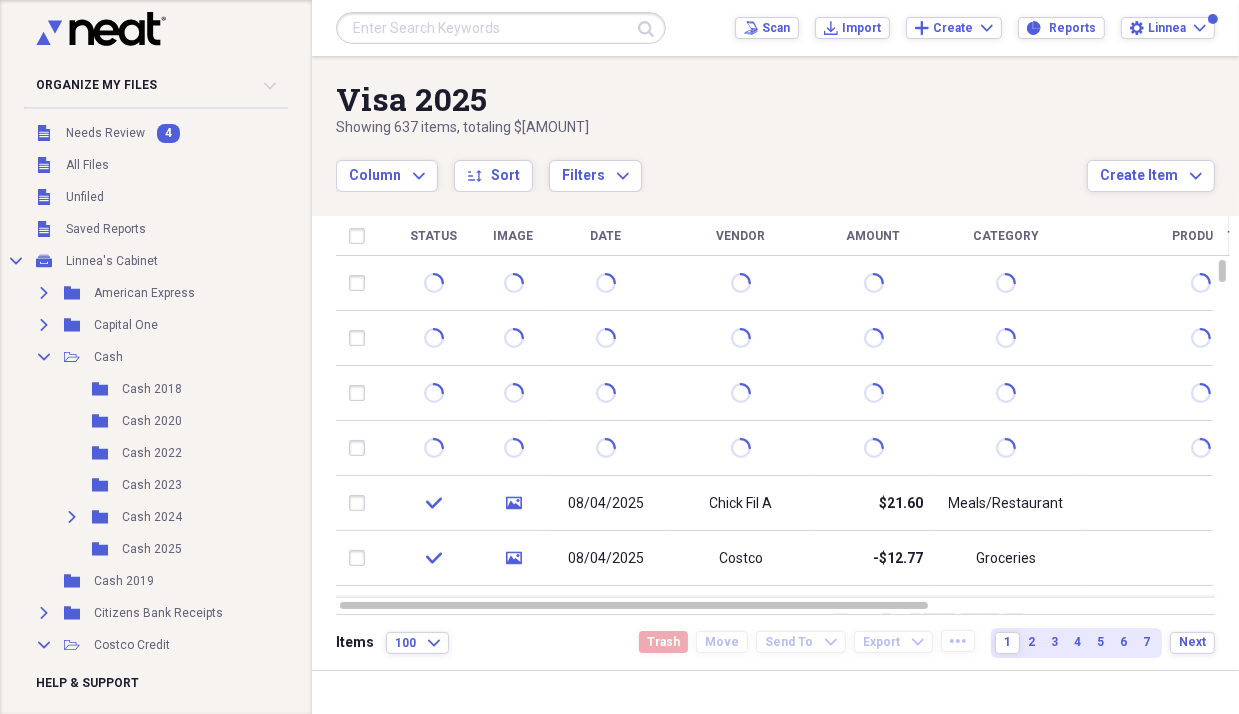 click at bounding box center [606, 448] 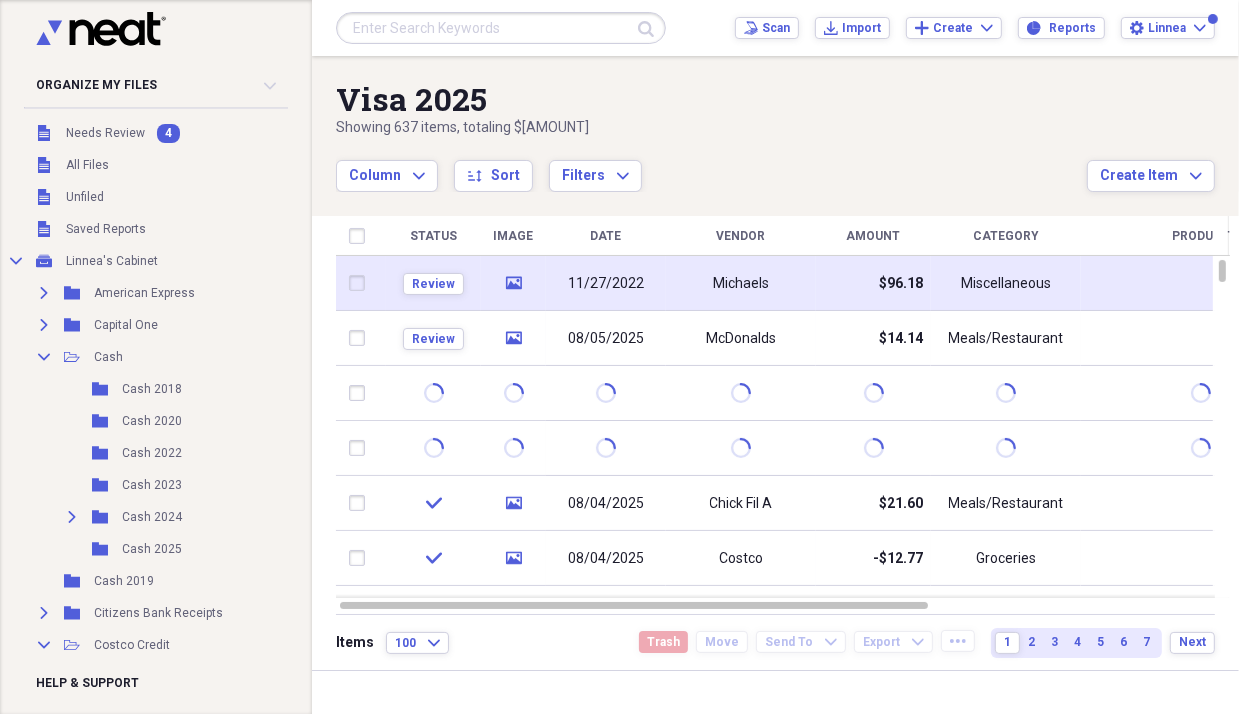 click on "Michaels" at bounding box center (741, 283) 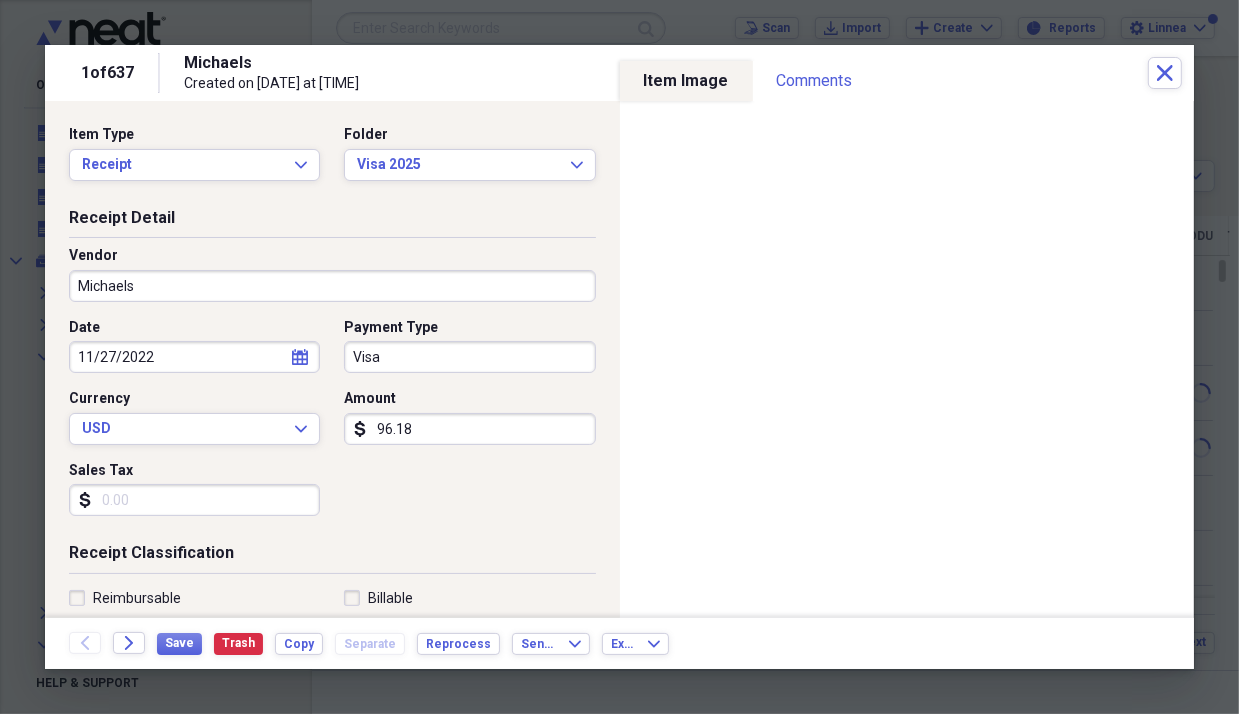 click on "11/27/2022" at bounding box center [194, 357] 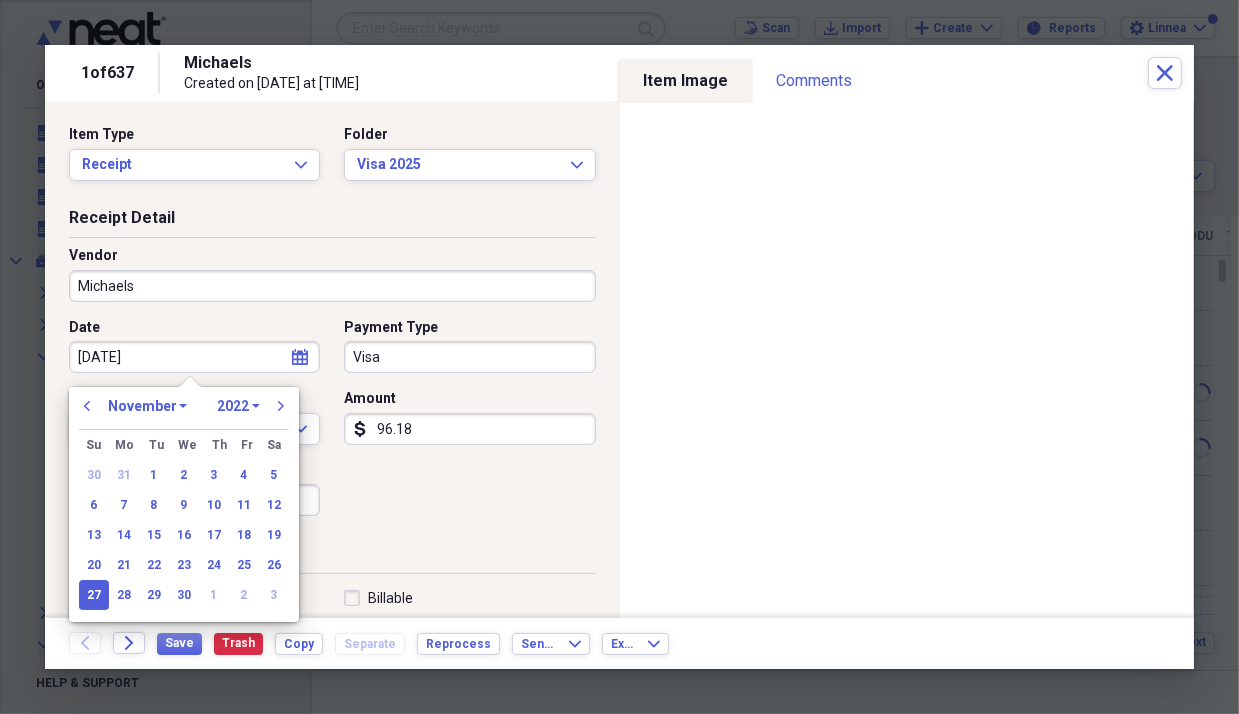 type on "[DATE]" 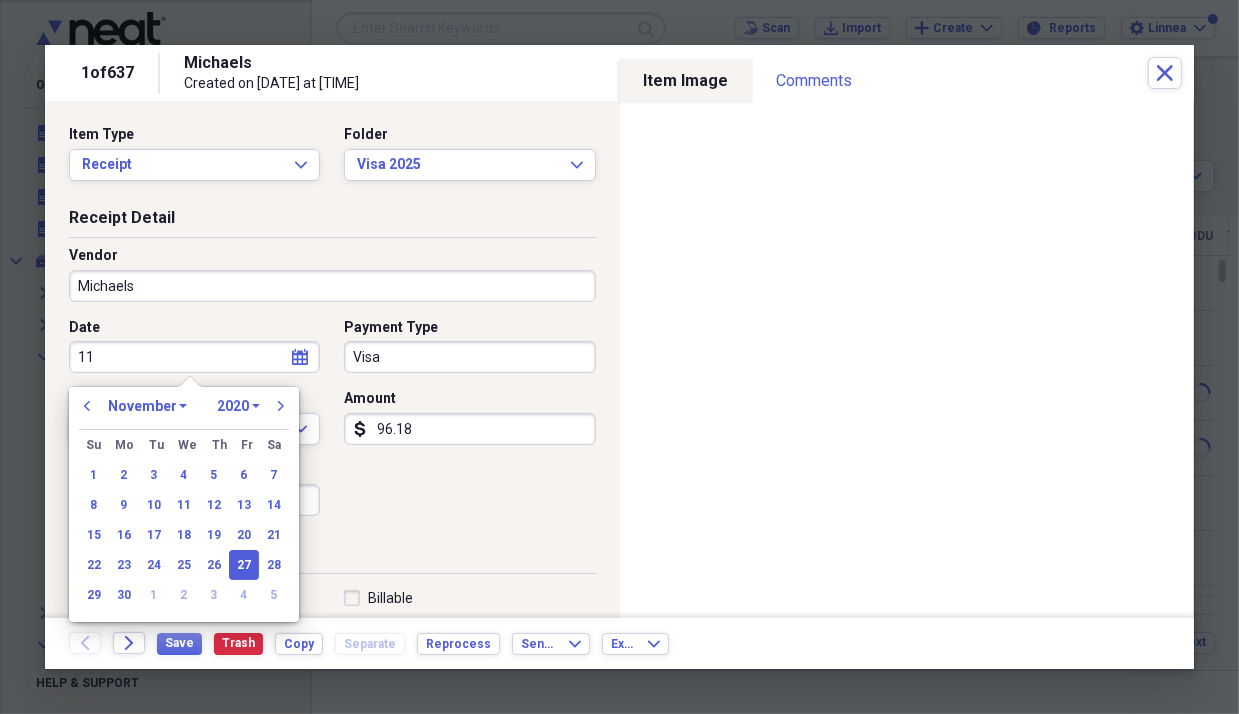 type on "1" 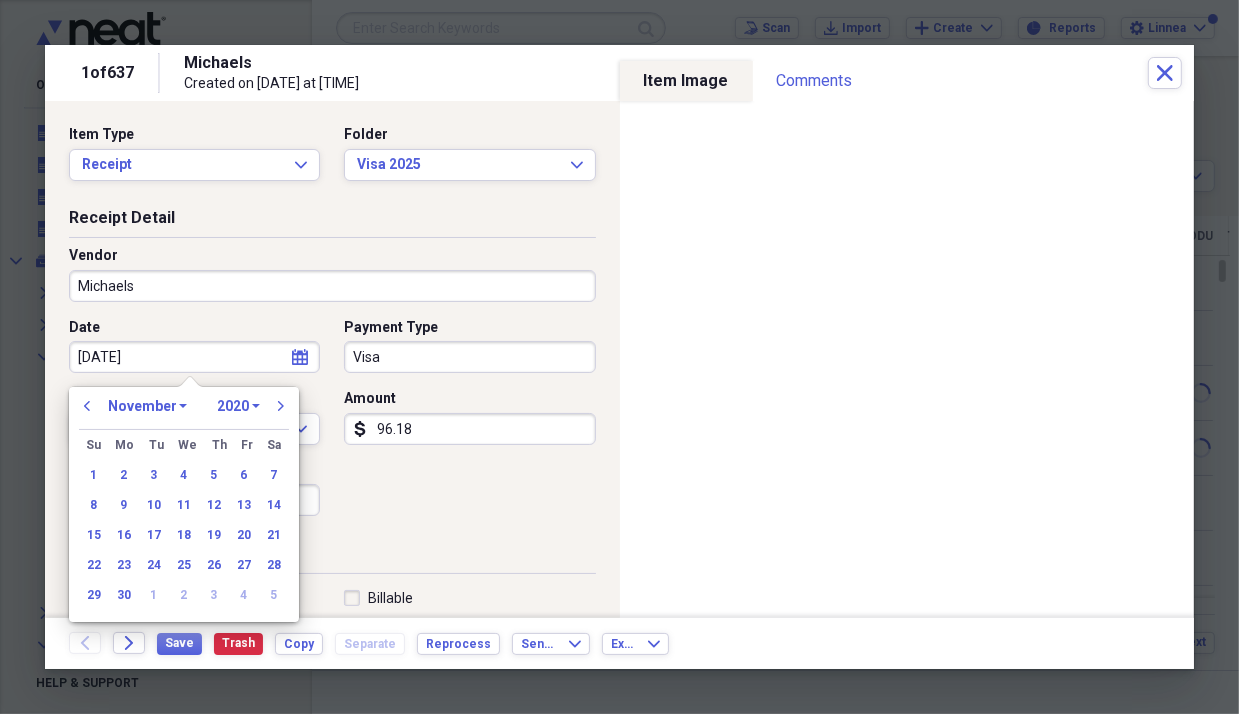 type on "08/03/20" 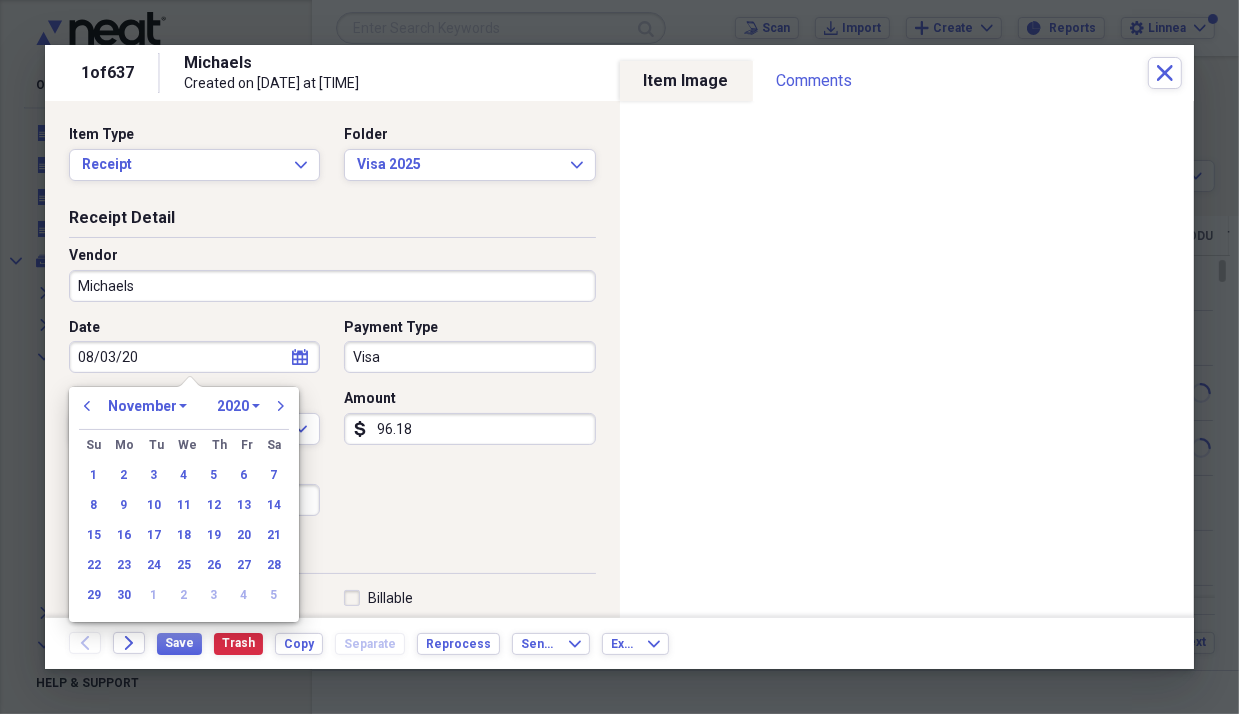 select on "7" 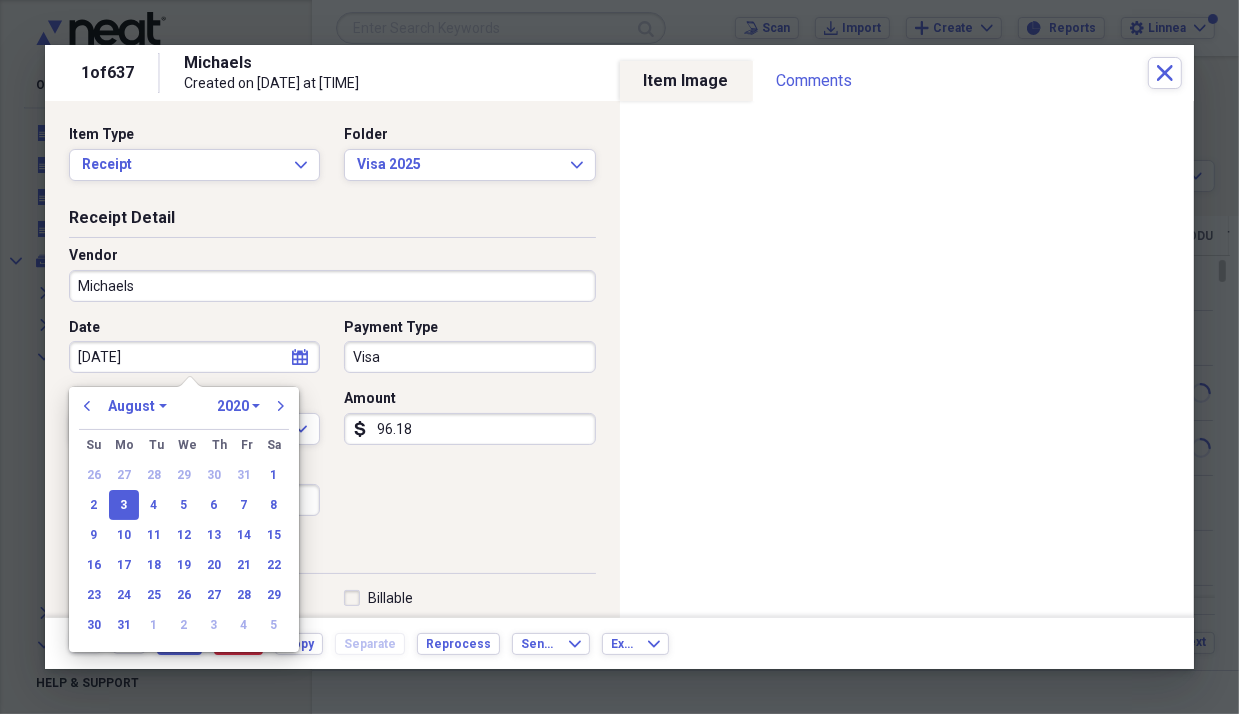 type on "08/03/2025" 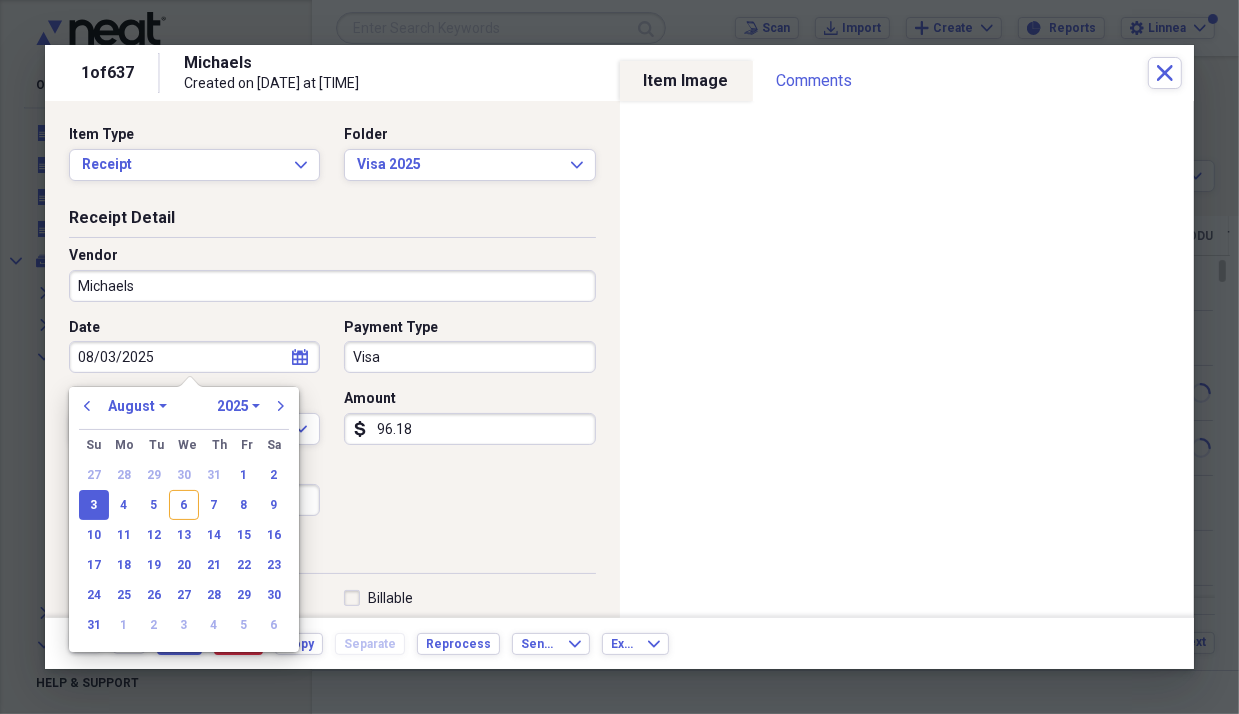 type on "08/03/2025" 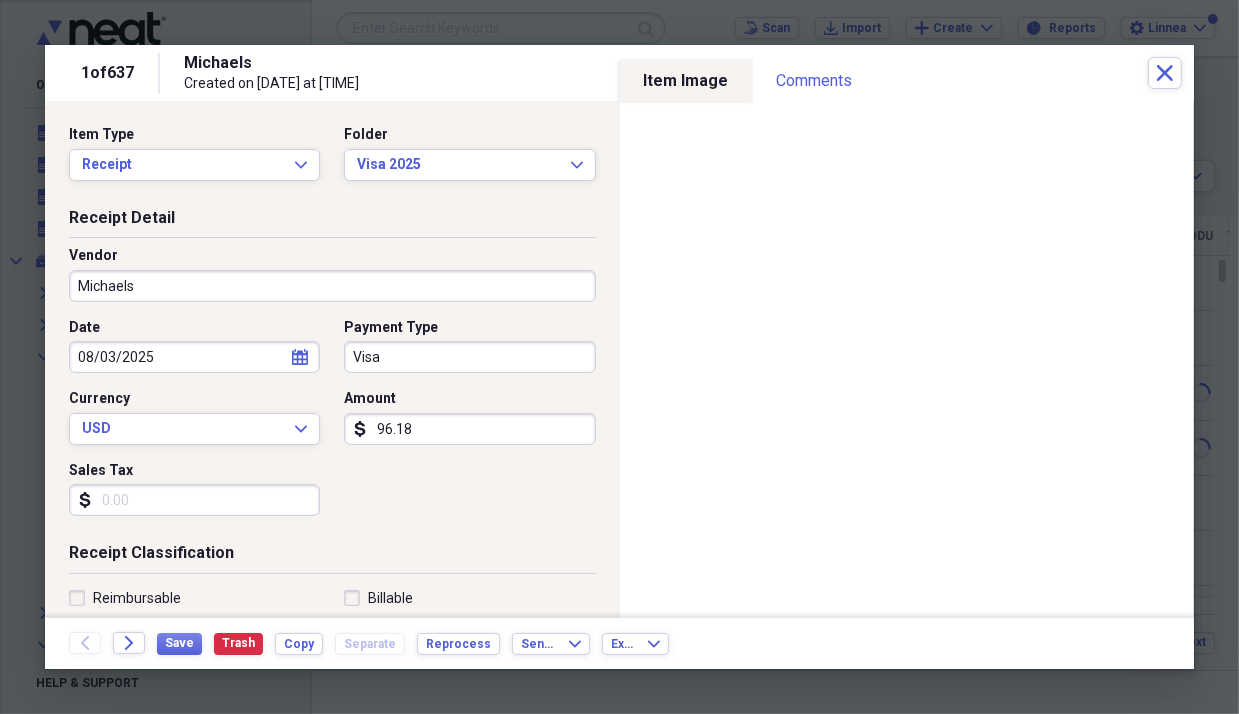 click on "96.18" at bounding box center [469, 429] 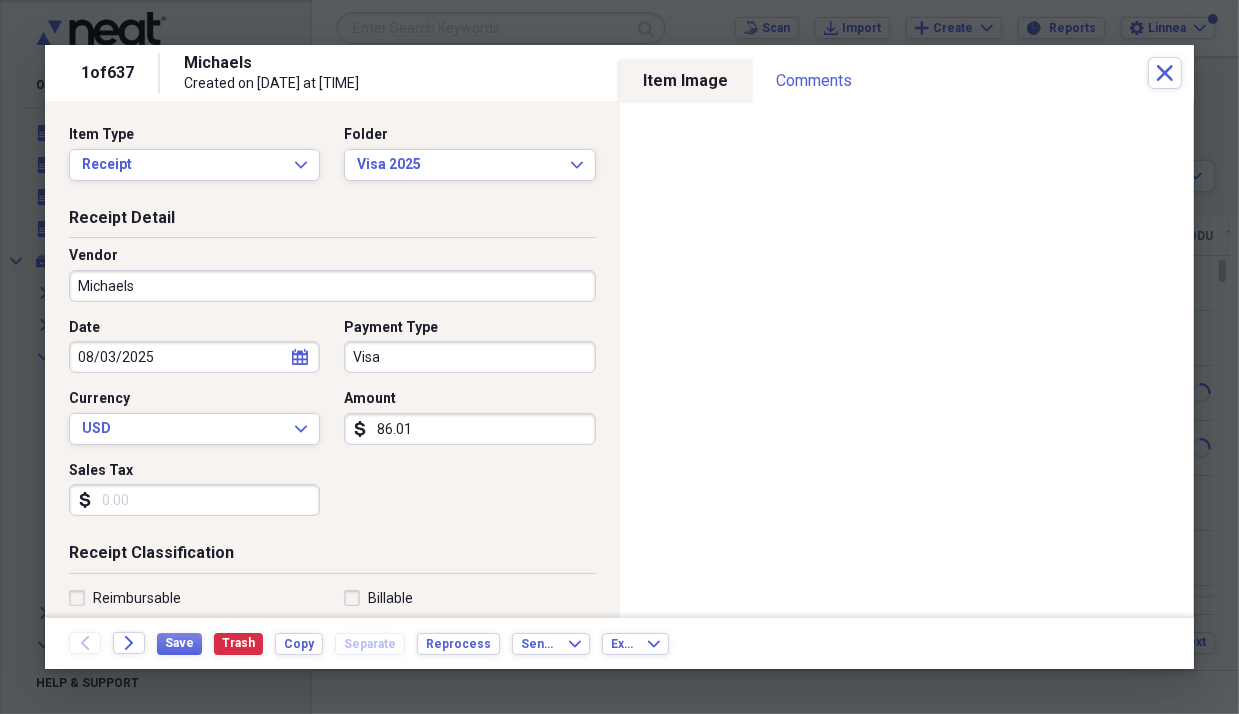 type on "86.01" 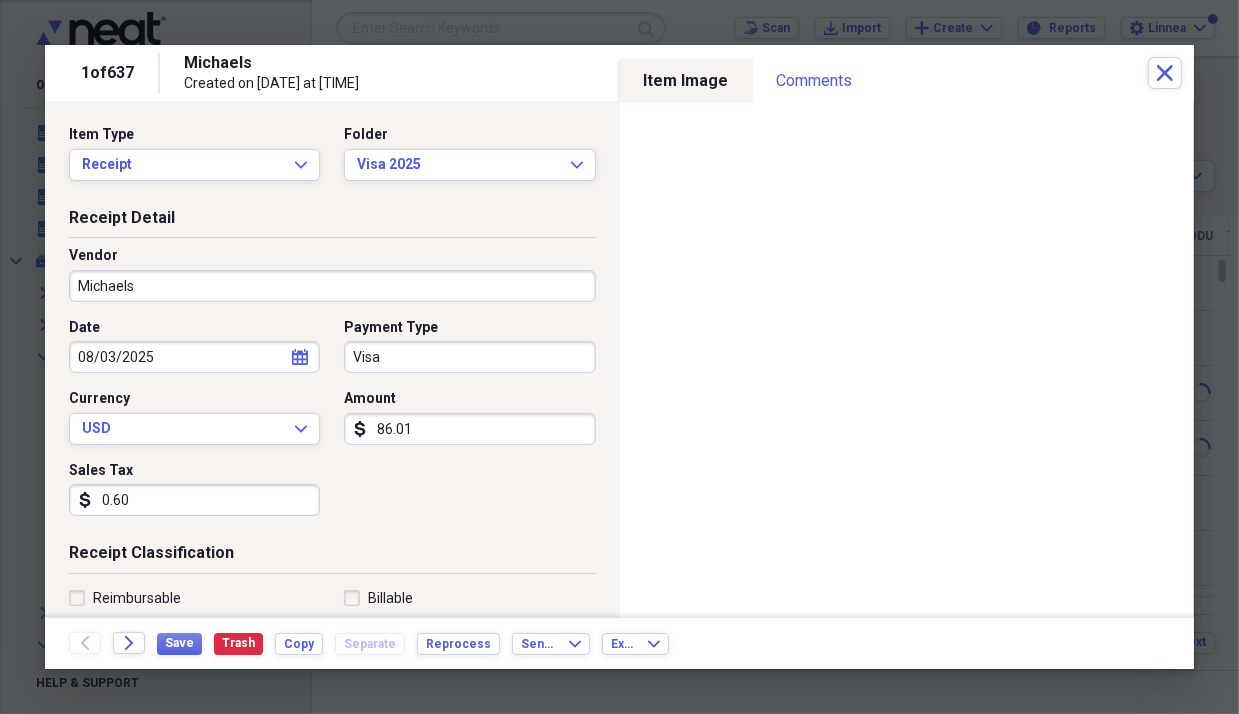 type on "0.06" 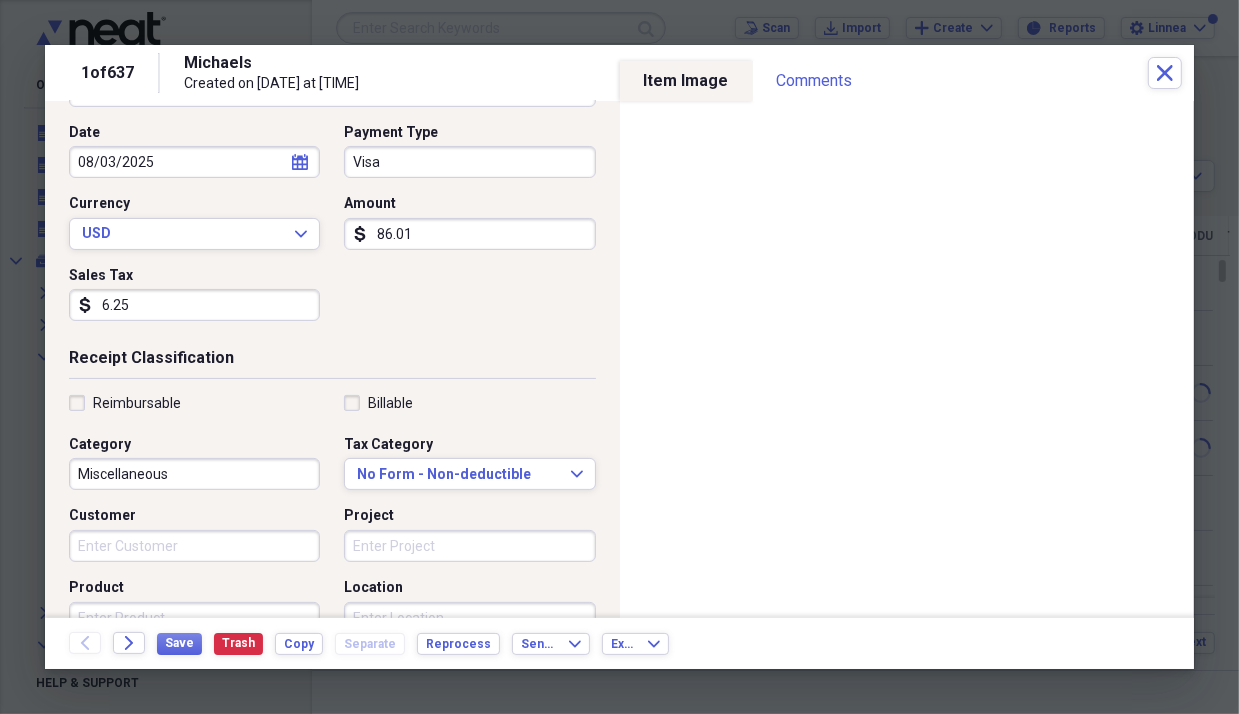 scroll, scrollTop: 204, scrollLeft: 0, axis: vertical 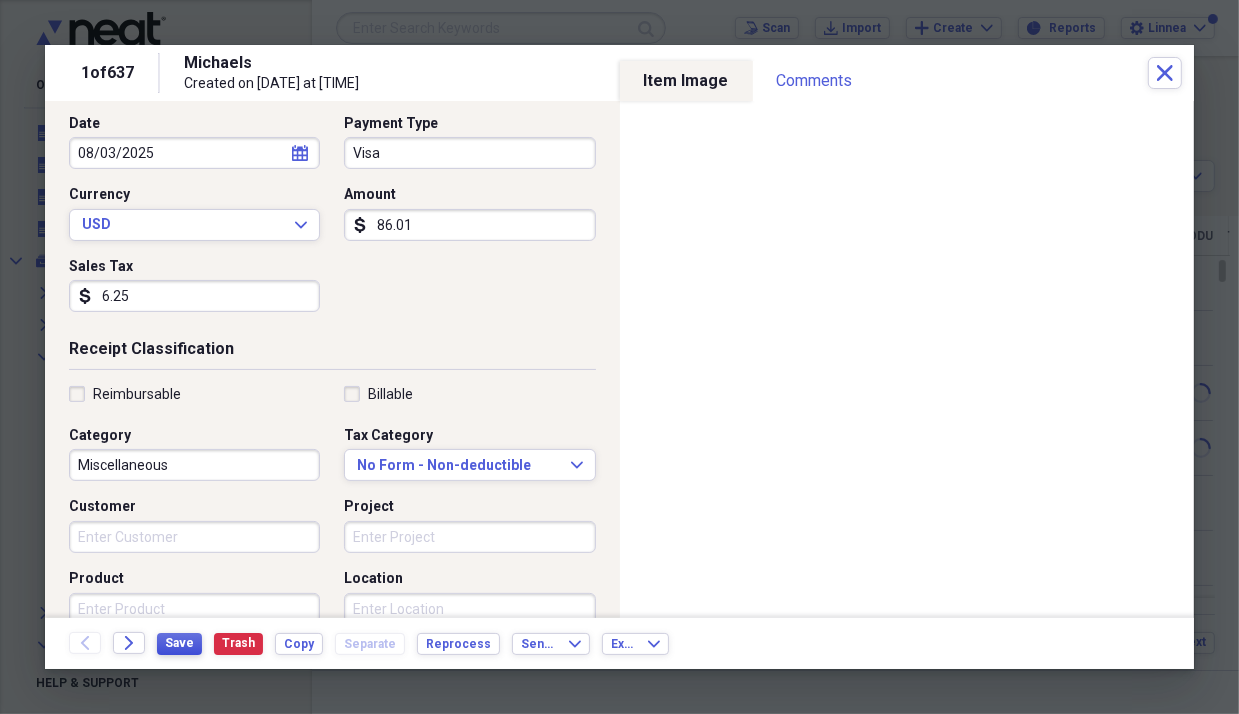 type on "6.25" 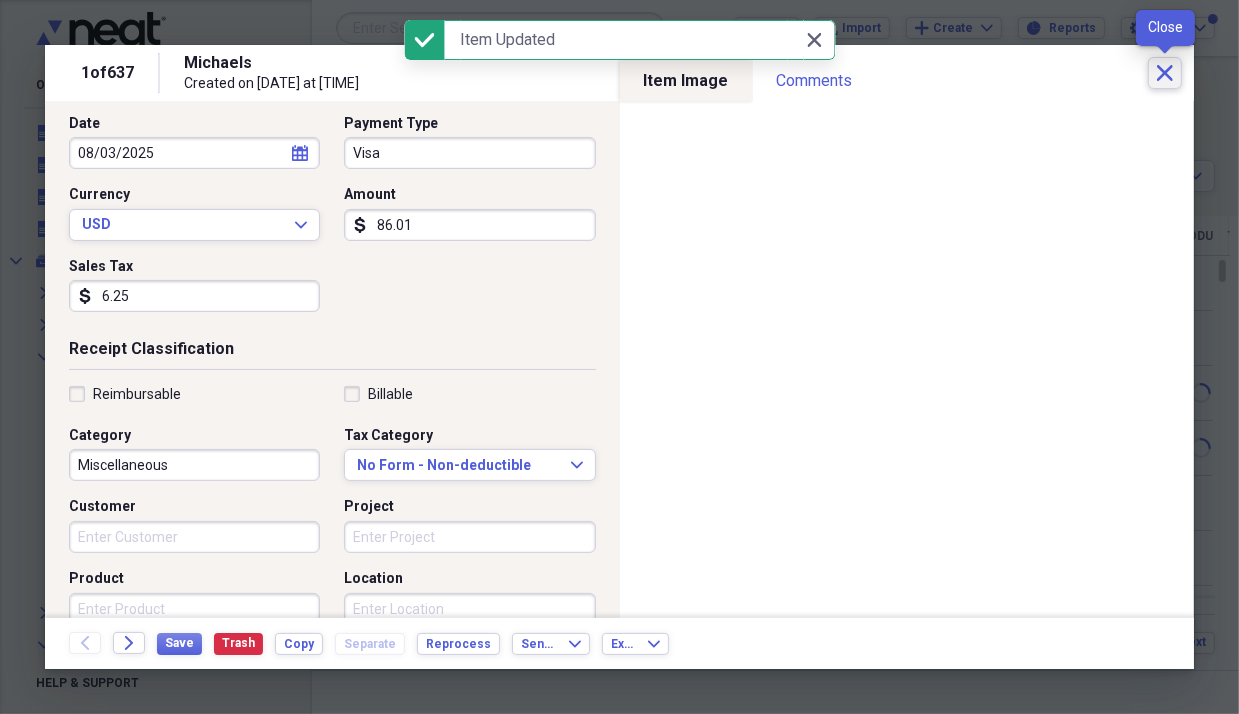 click on "Close" 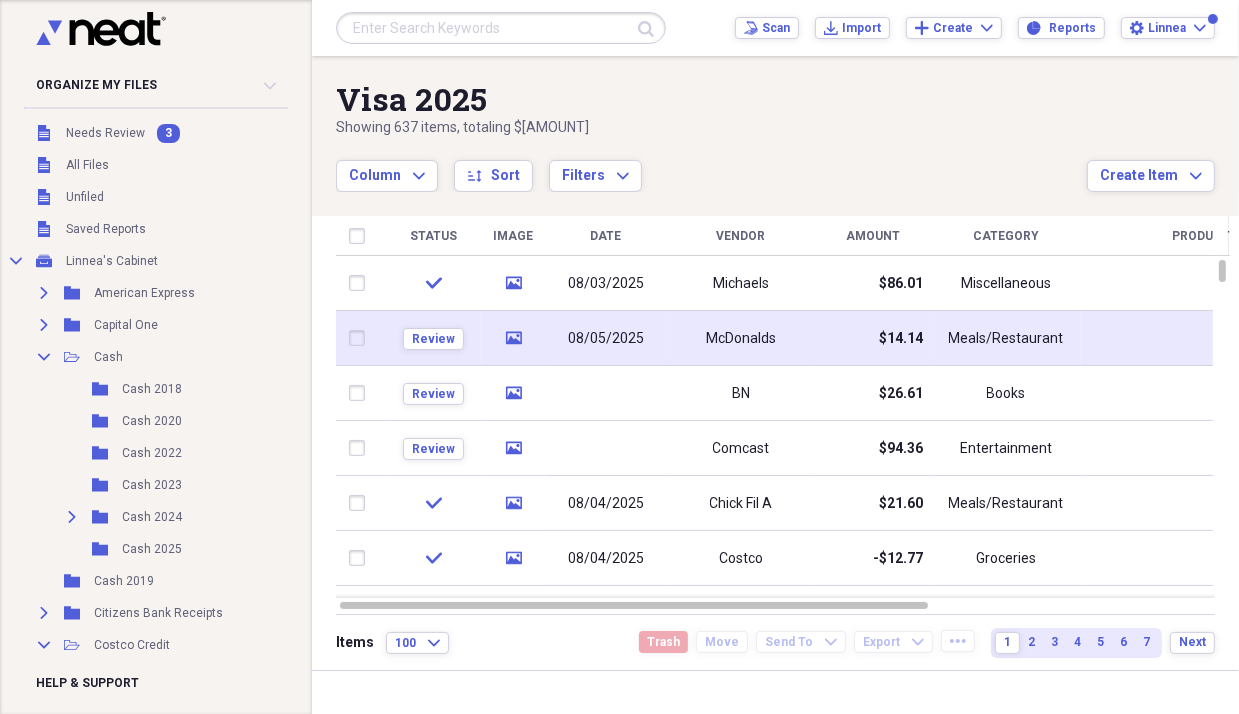 click on "McDonalds" at bounding box center (741, 338) 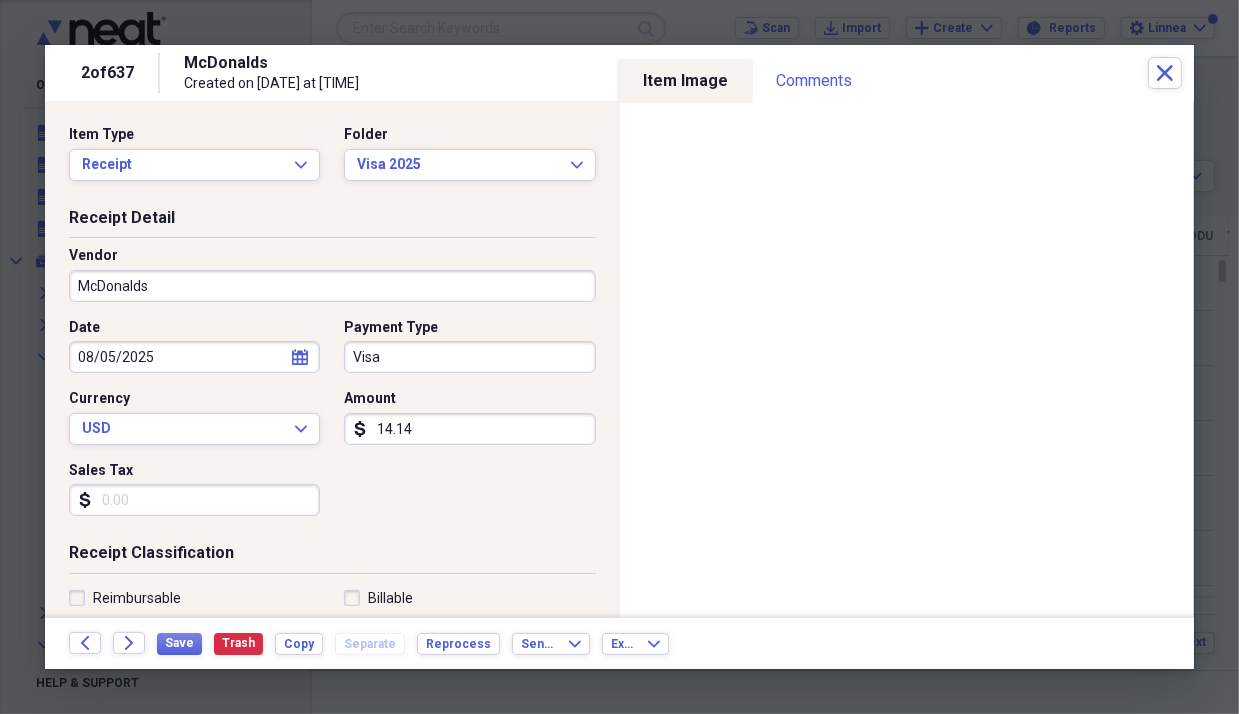 click on "Sales Tax" at bounding box center [194, 500] 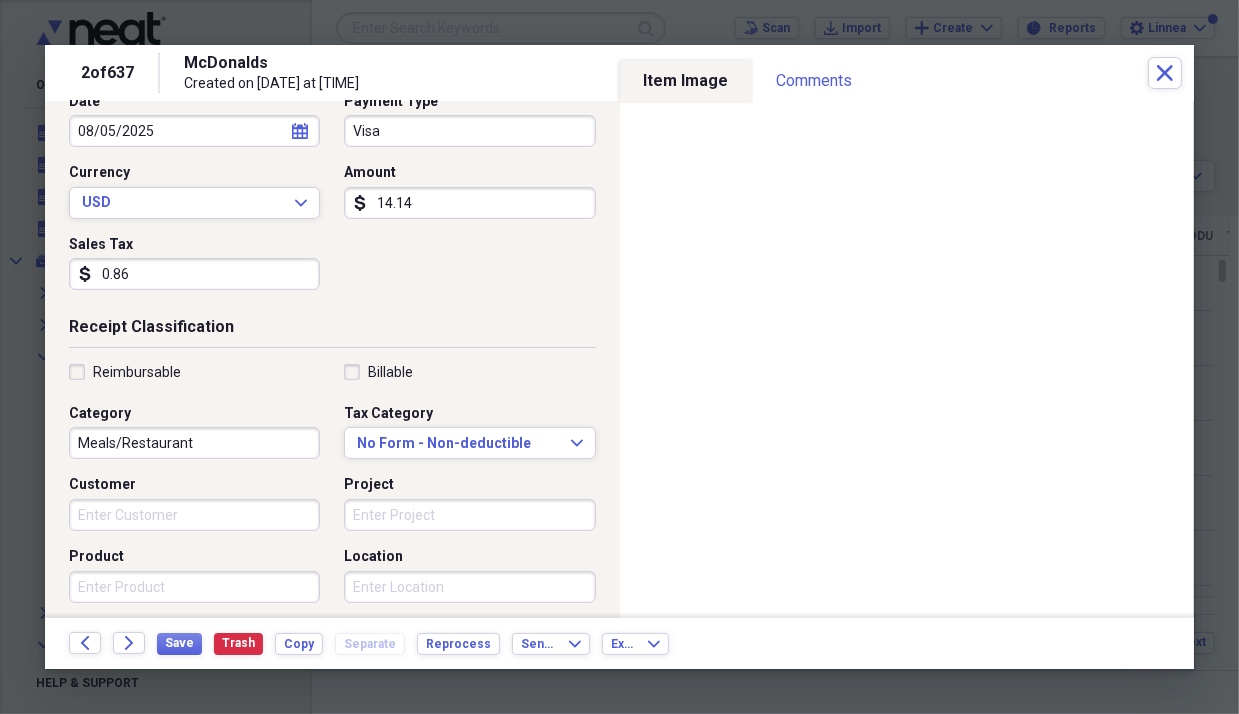 scroll, scrollTop: 228, scrollLeft: 0, axis: vertical 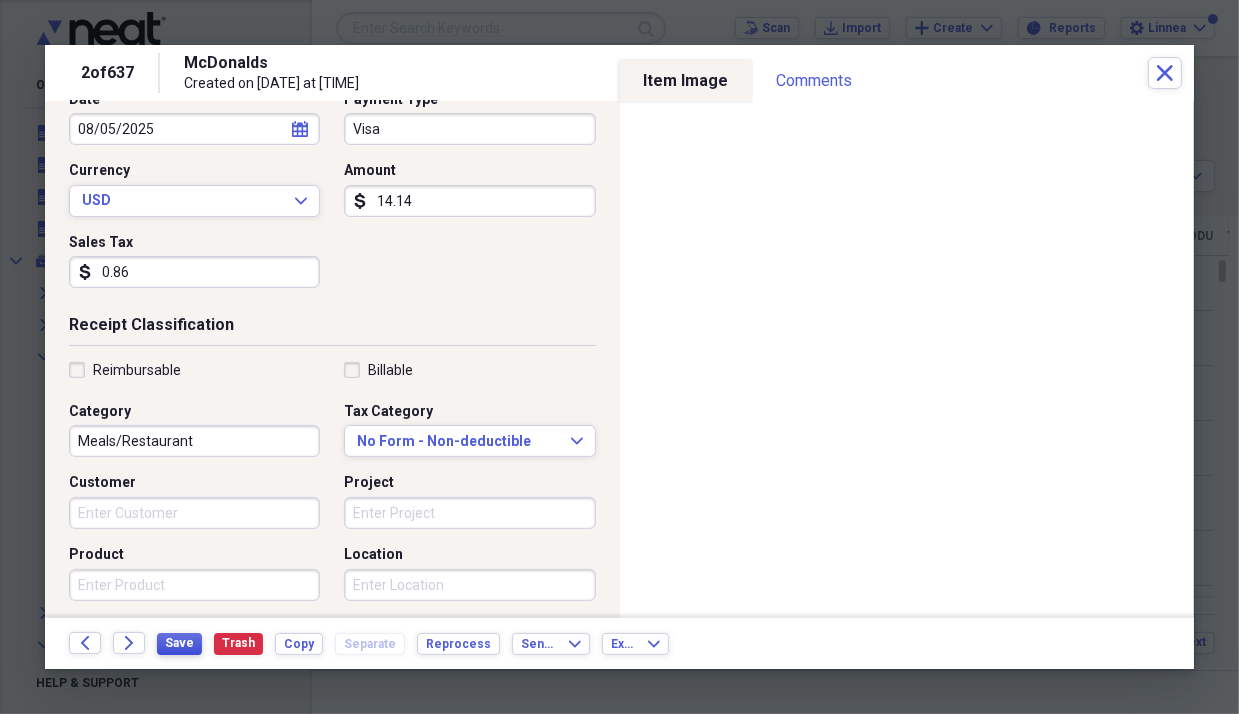 type on "0.86" 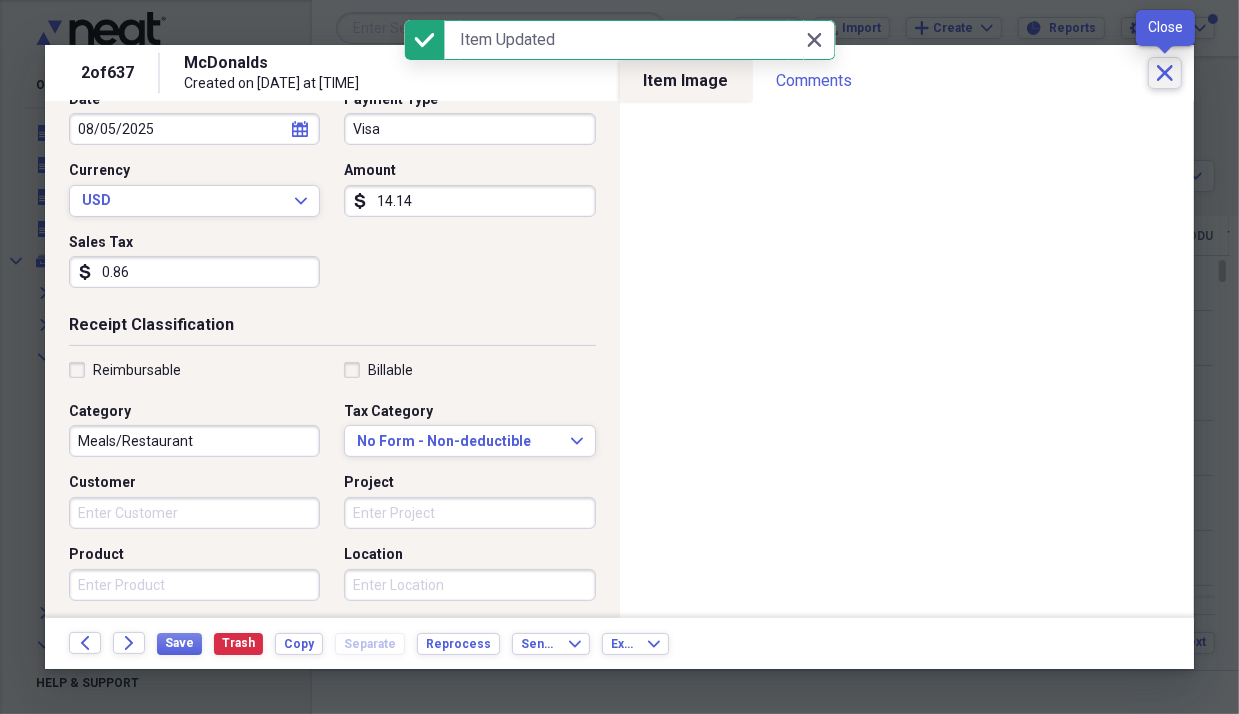 click on "Close" 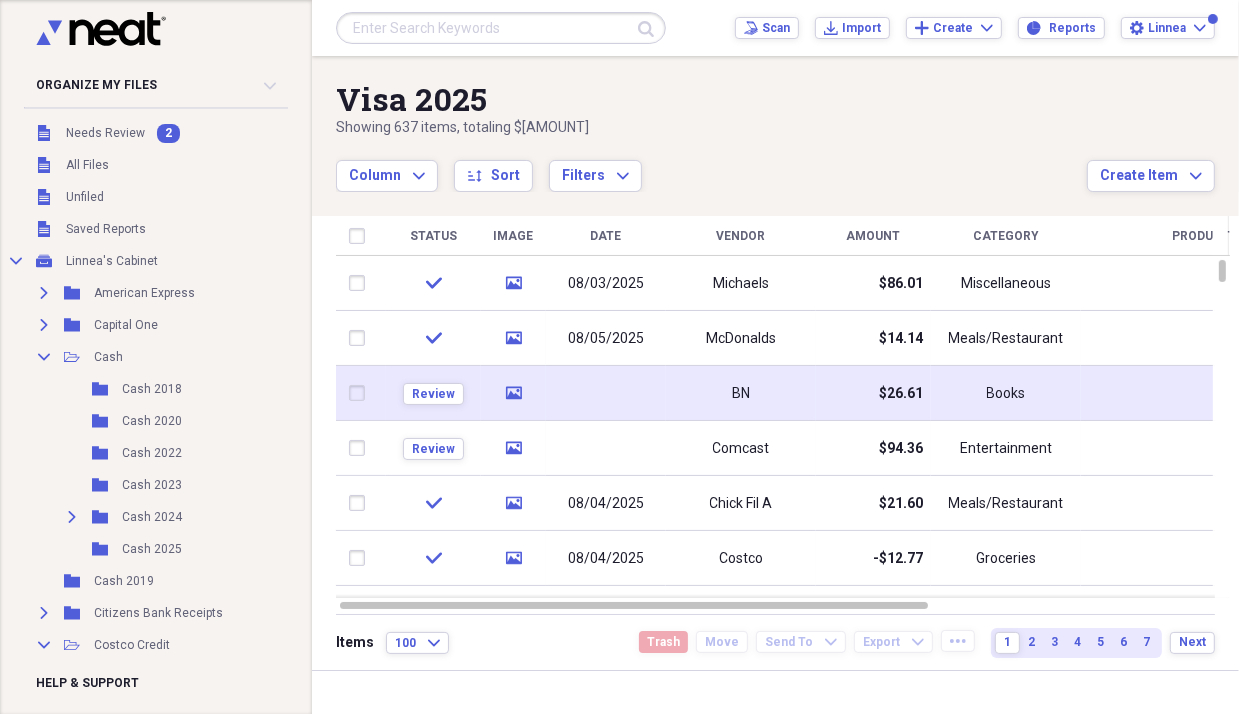 click at bounding box center (606, 393) 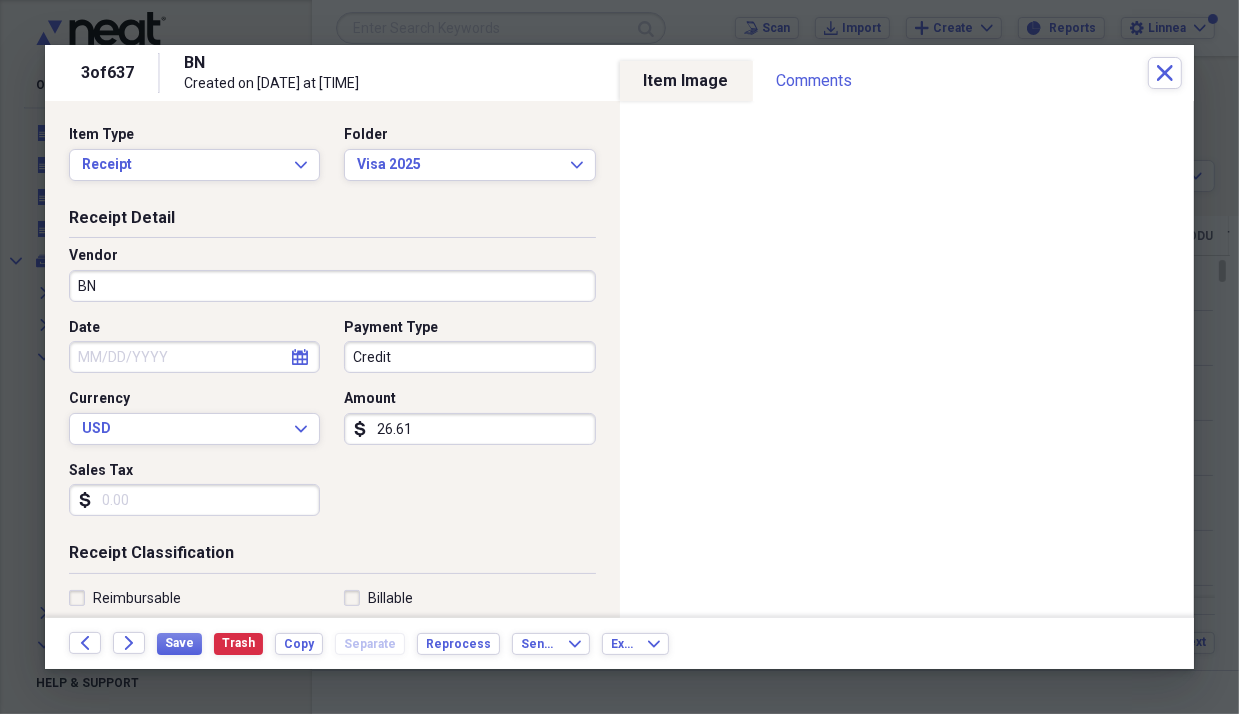 click on "calendar" 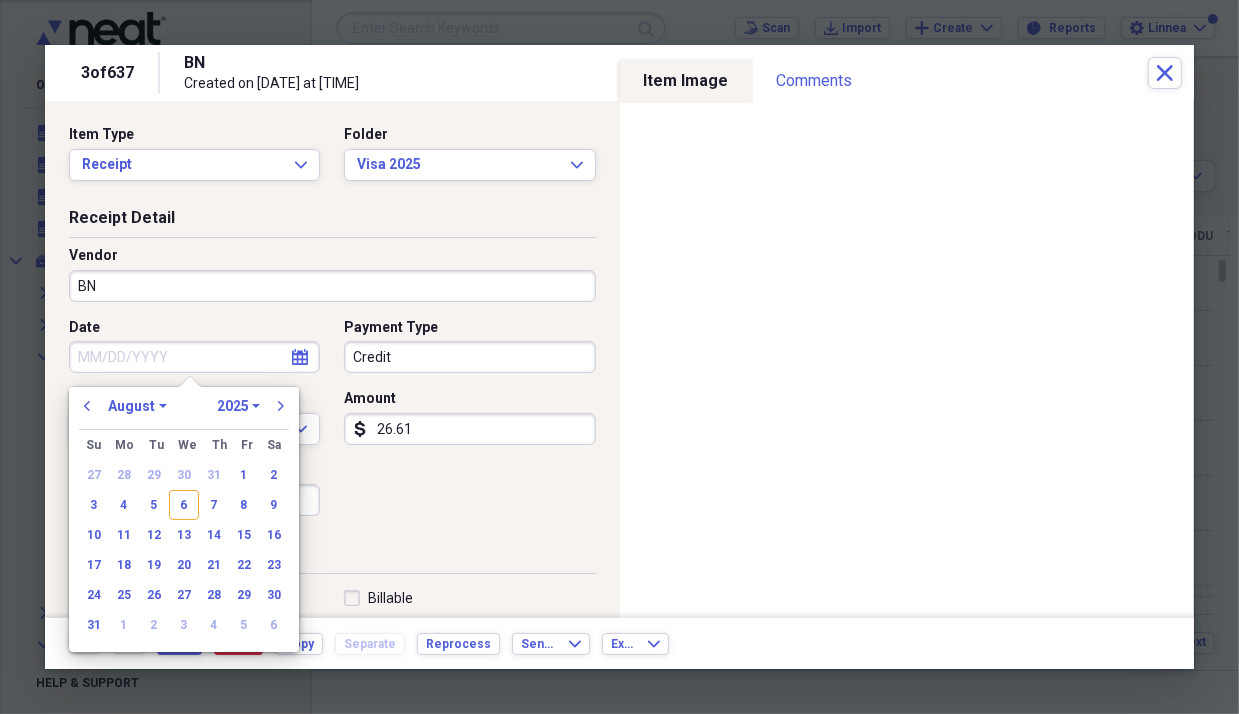click on "6" at bounding box center (184, 505) 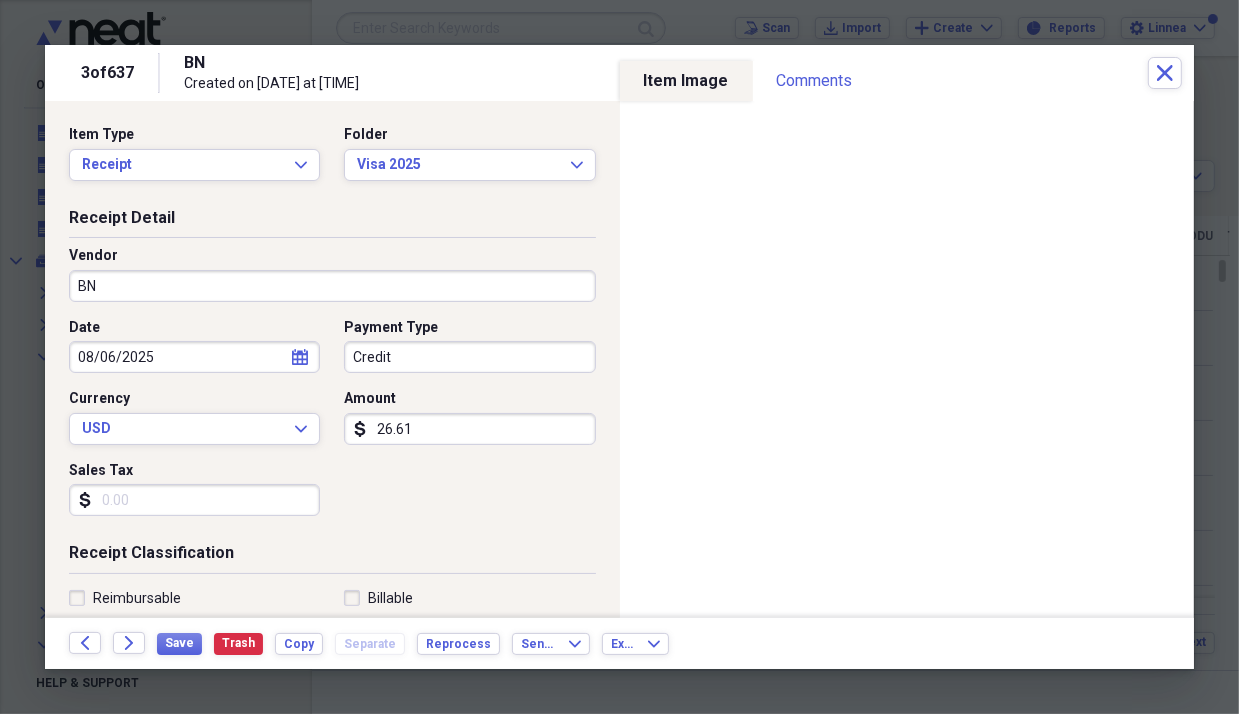 click on "Credit" at bounding box center (469, 357) 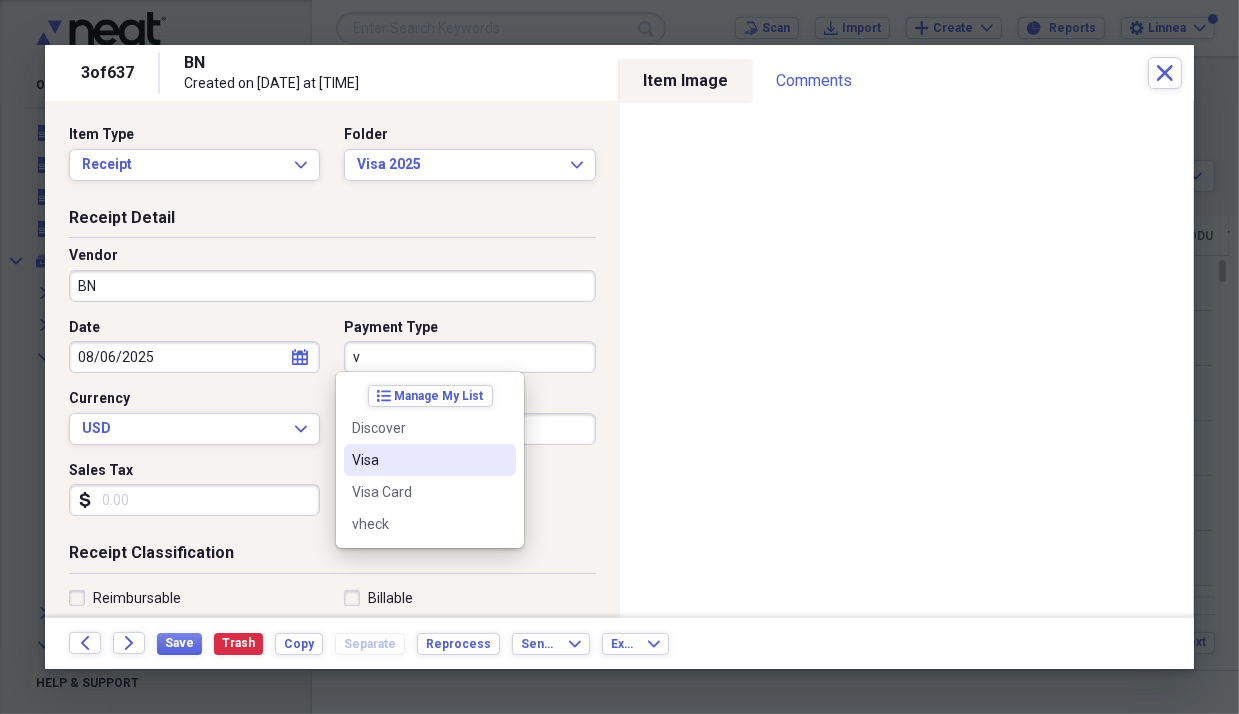click on "Visa" at bounding box center [430, 460] 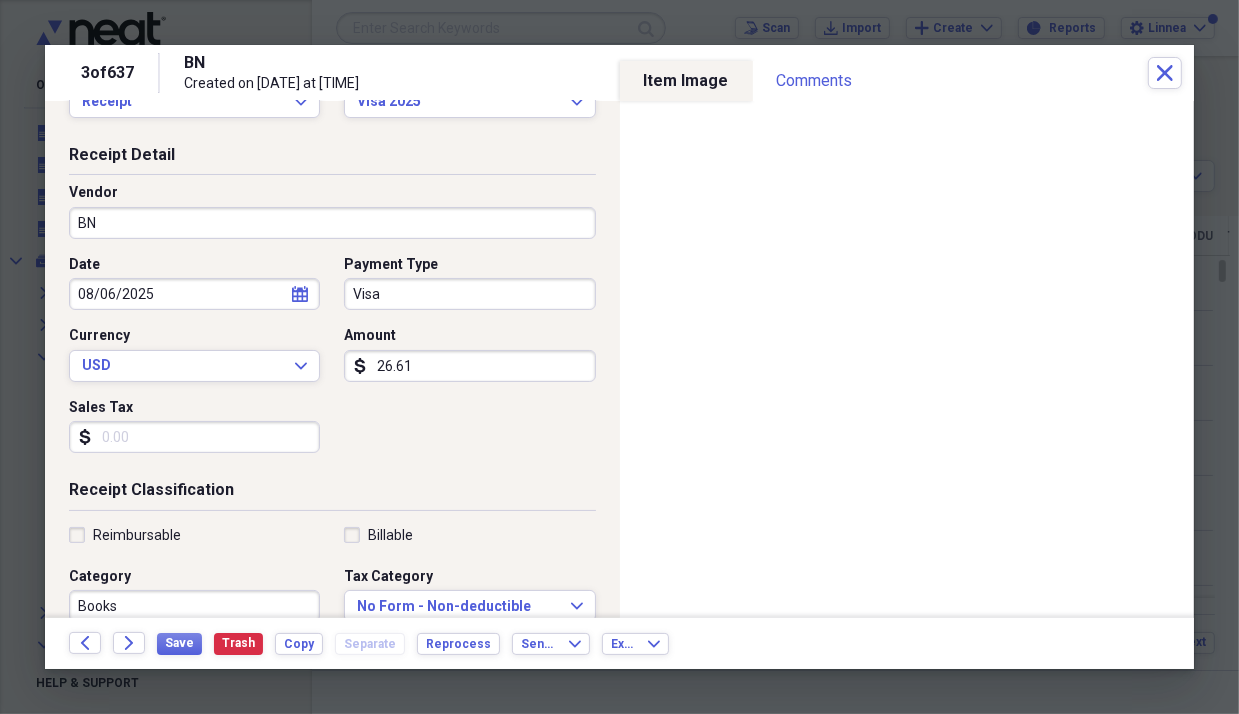 scroll, scrollTop: 143, scrollLeft: 0, axis: vertical 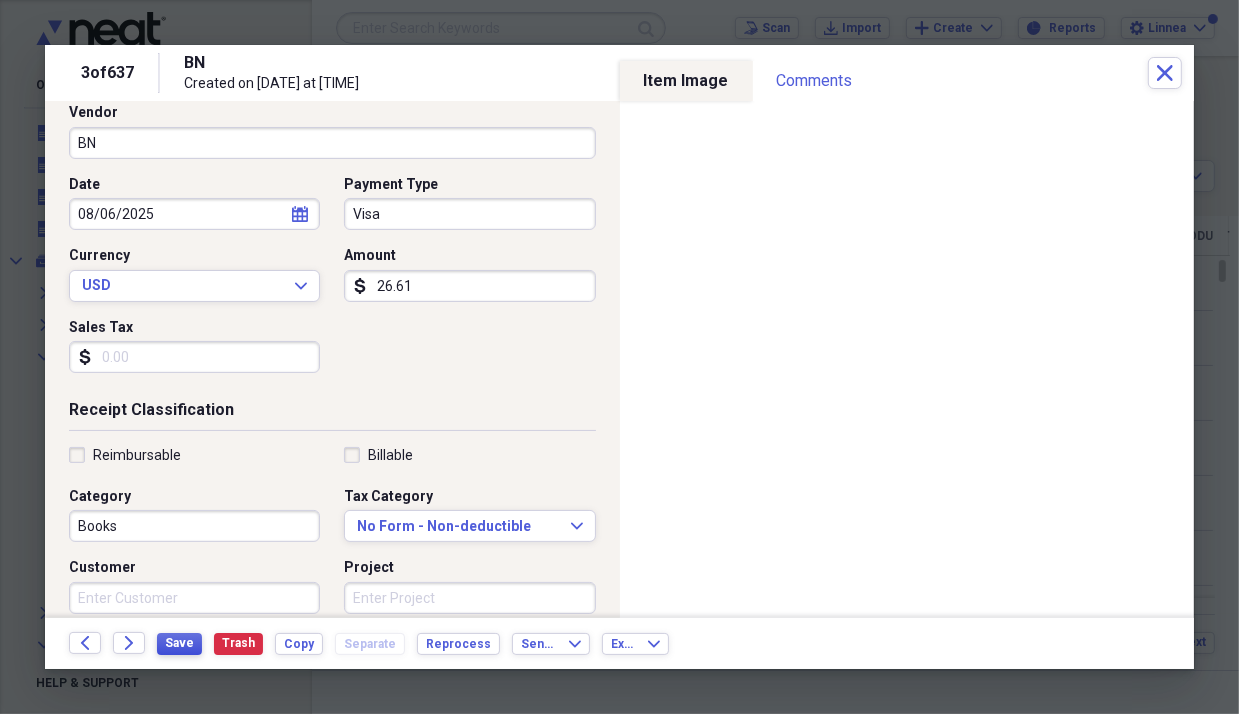 click on "Save" at bounding box center [179, 643] 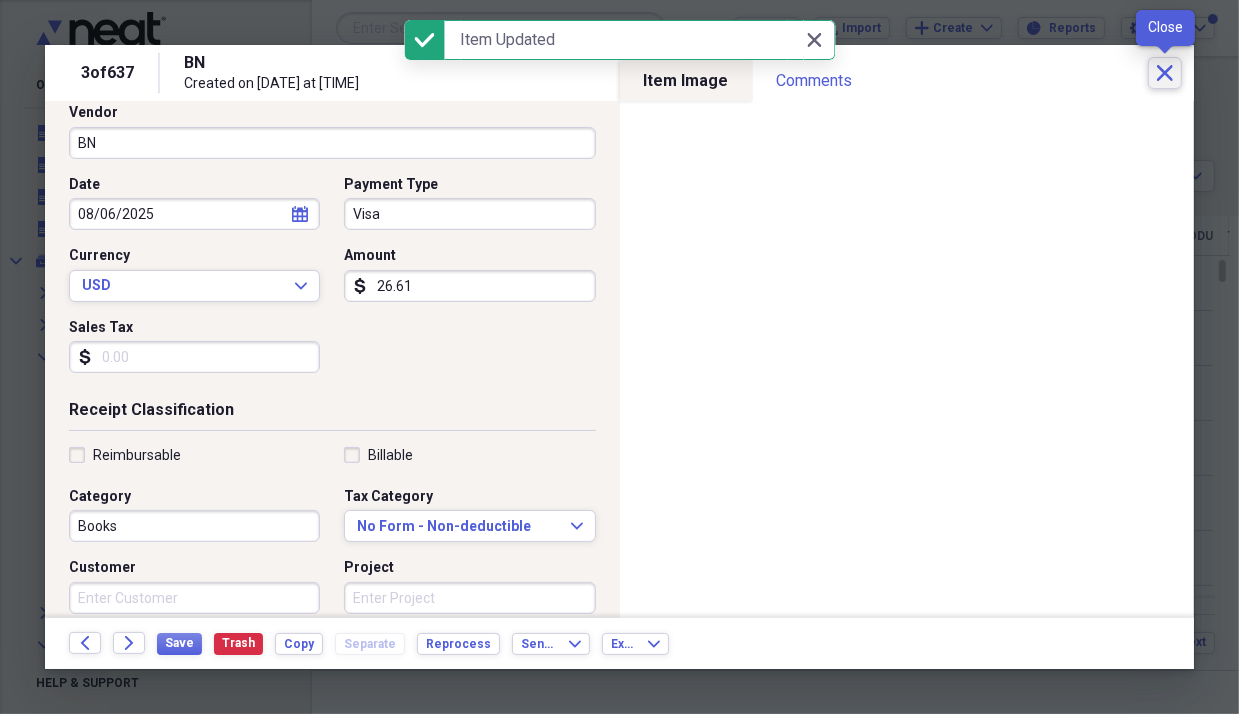 click 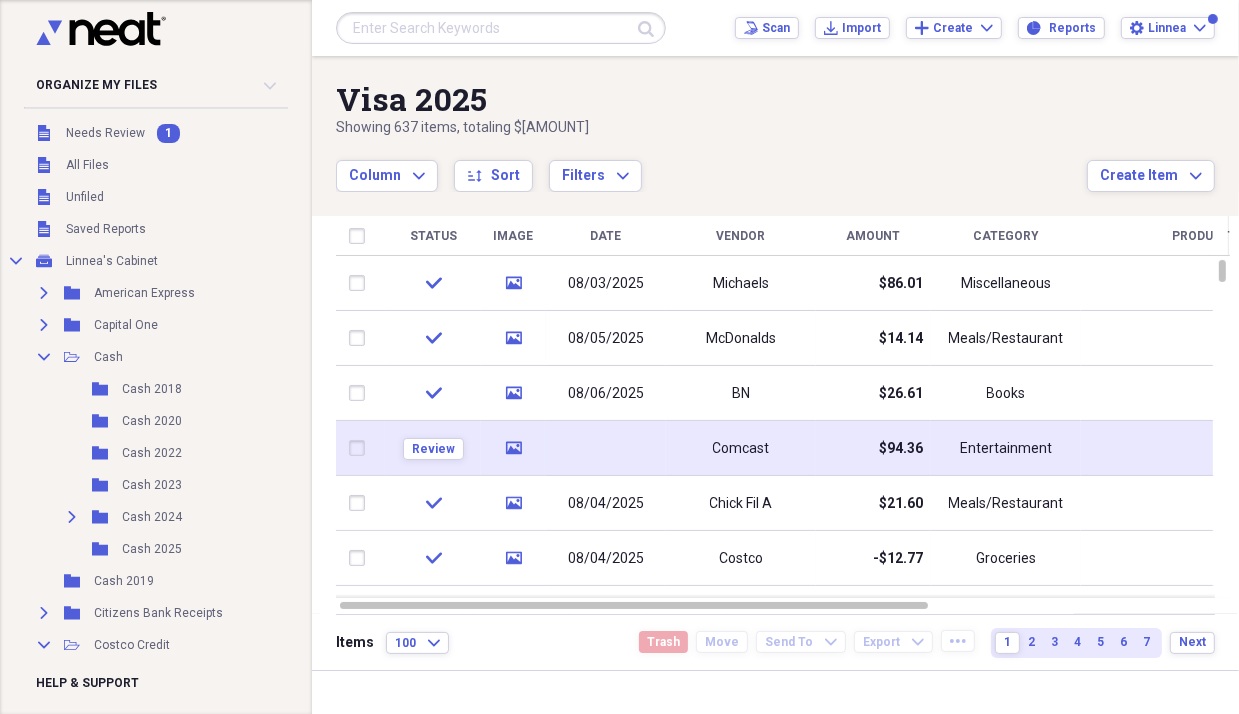 click at bounding box center [606, 448] 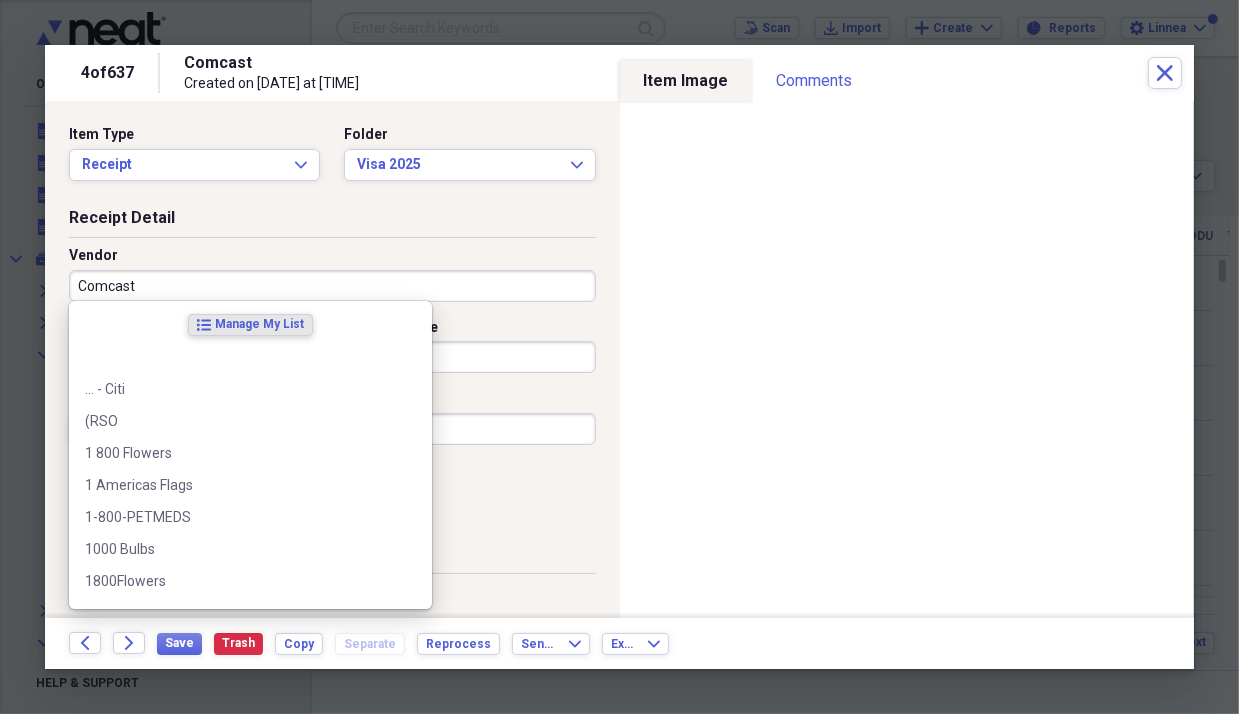 click on "Comcast" at bounding box center (332, 286) 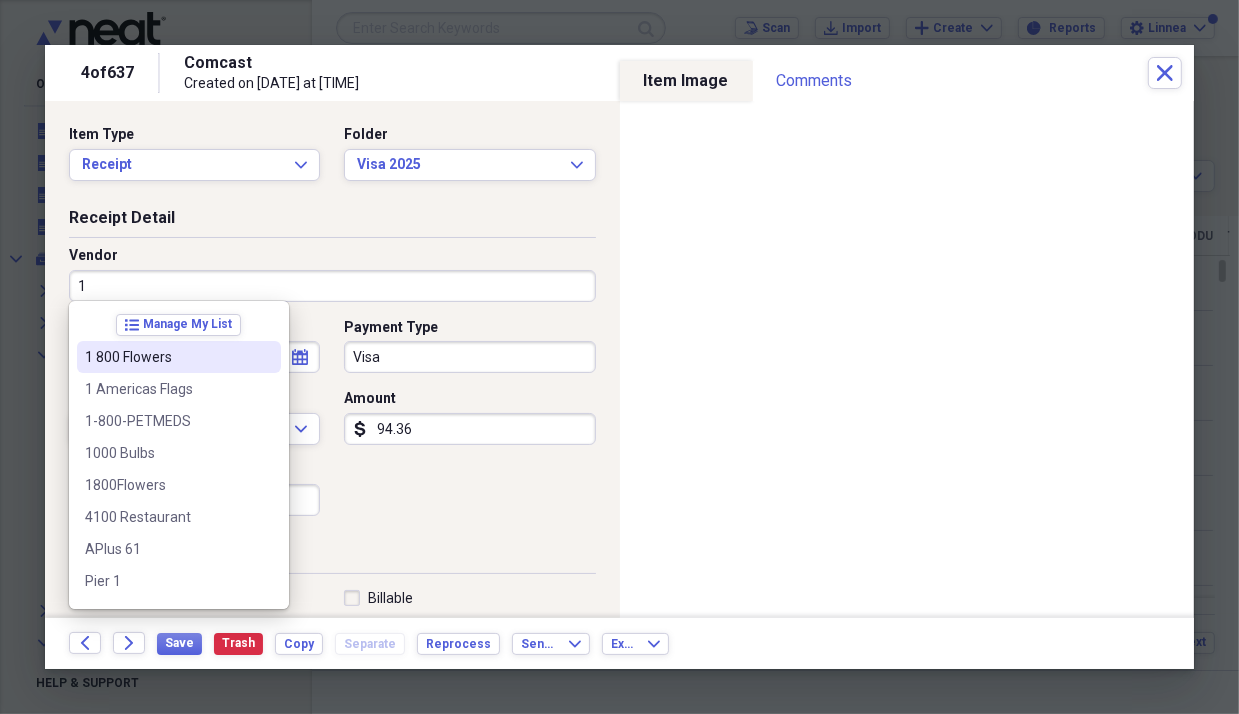click on "1 800 Flowers" at bounding box center (167, 357) 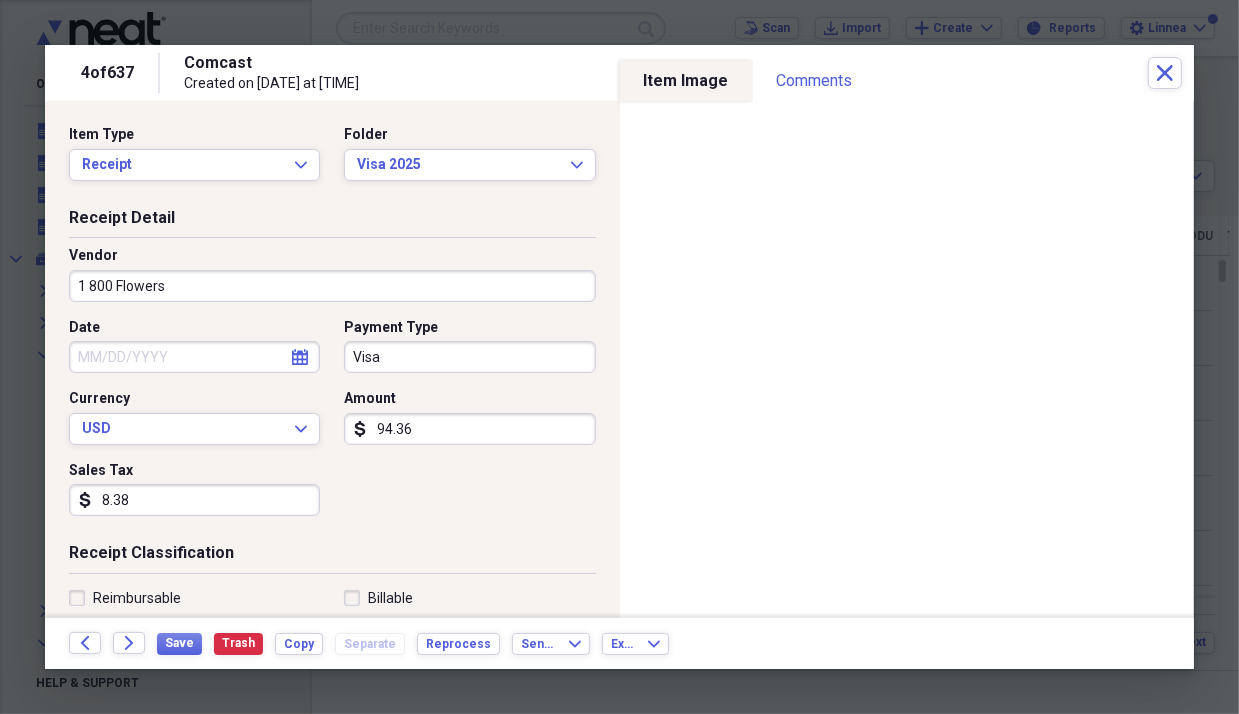type on "Phone/Telecom" 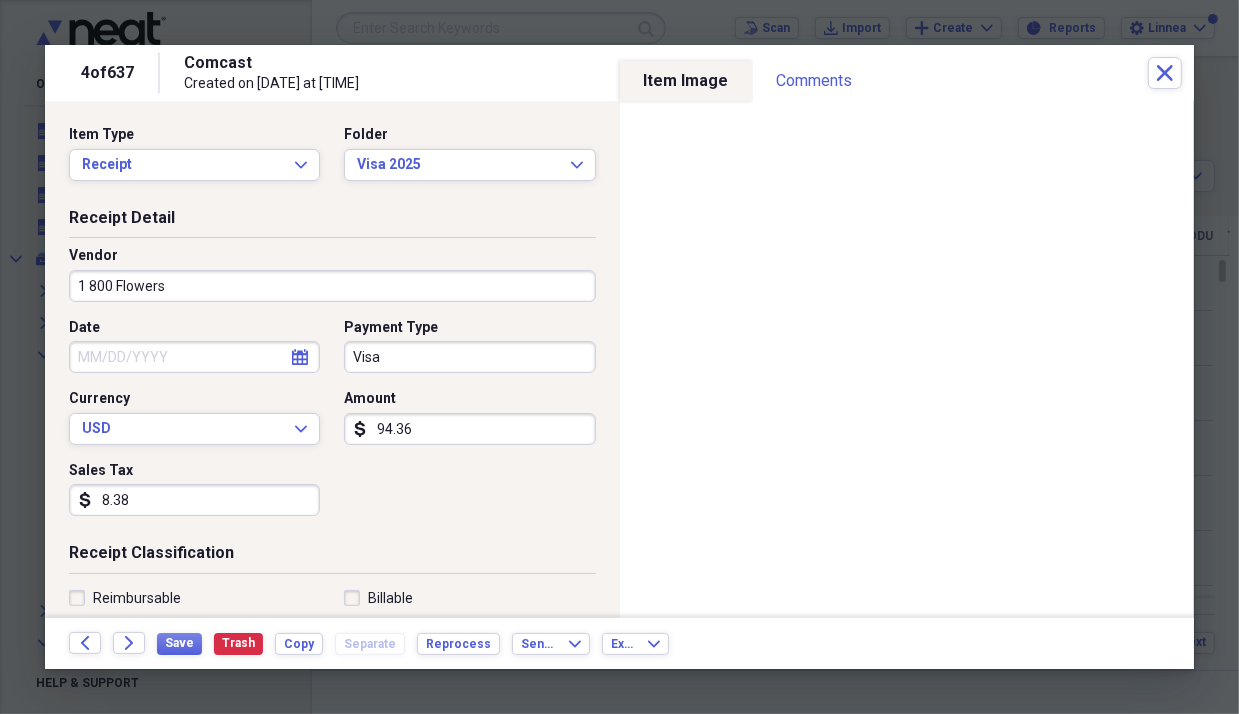 click on "Date" at bounding box center (194, 357) 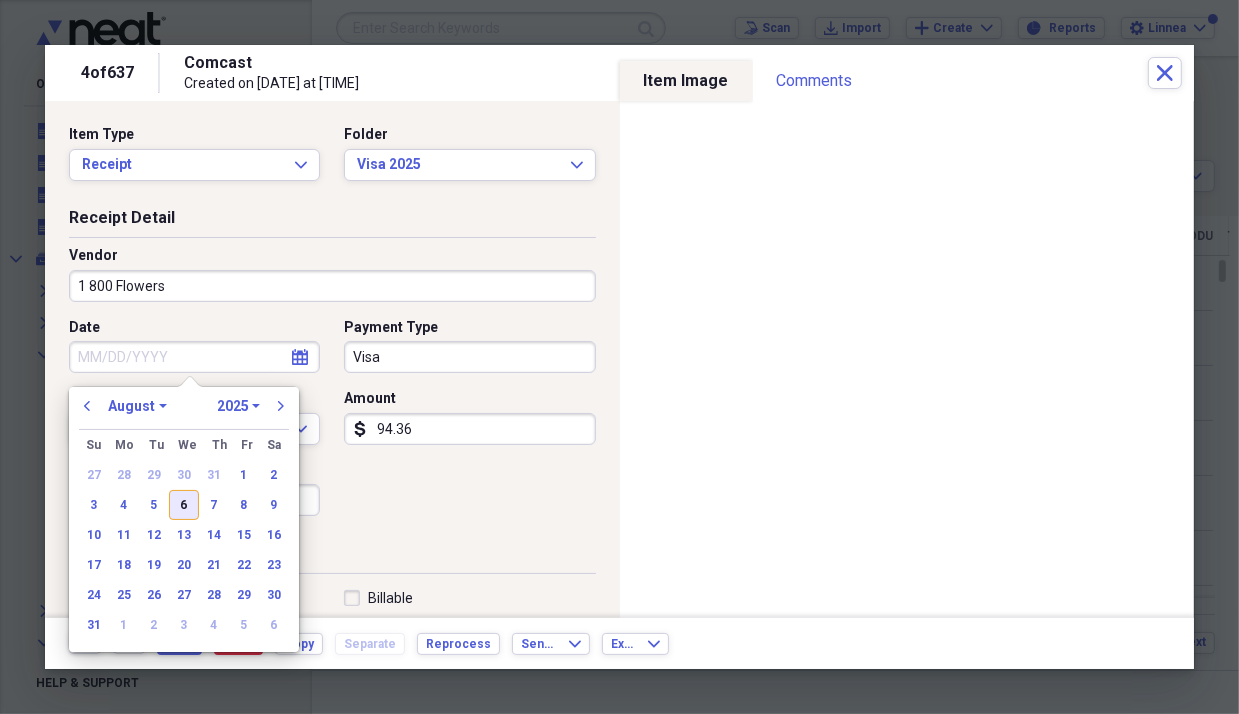 click on "6" at bounding box center [184, 505] 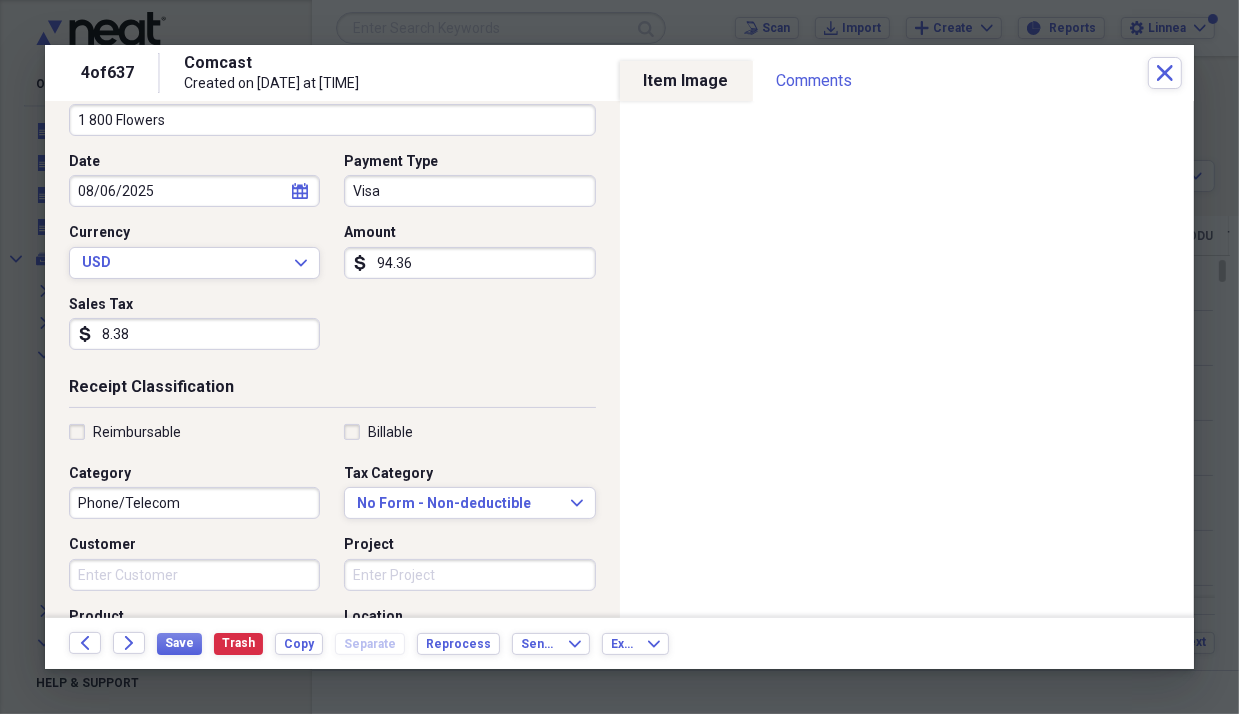 scroll, scrollTop: 181, scrollLeft: 0, axis: vertical 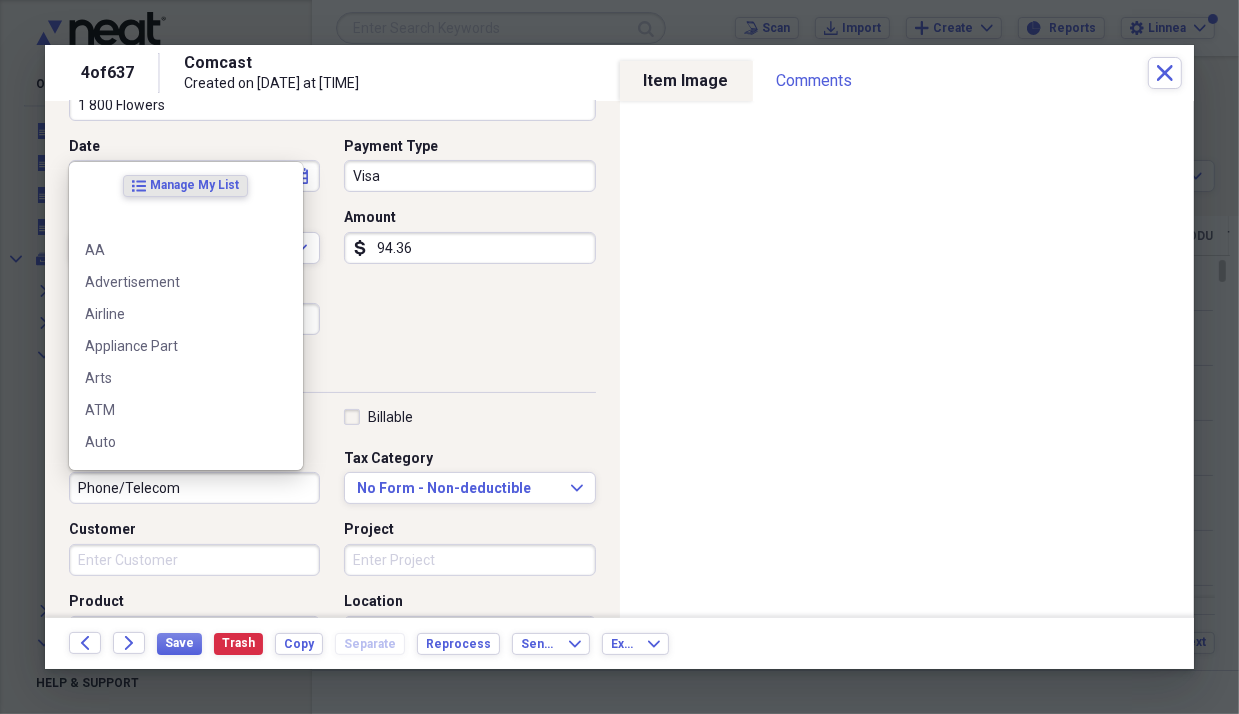 click on "Phone/Telecom" at bounding box center [194, 488] 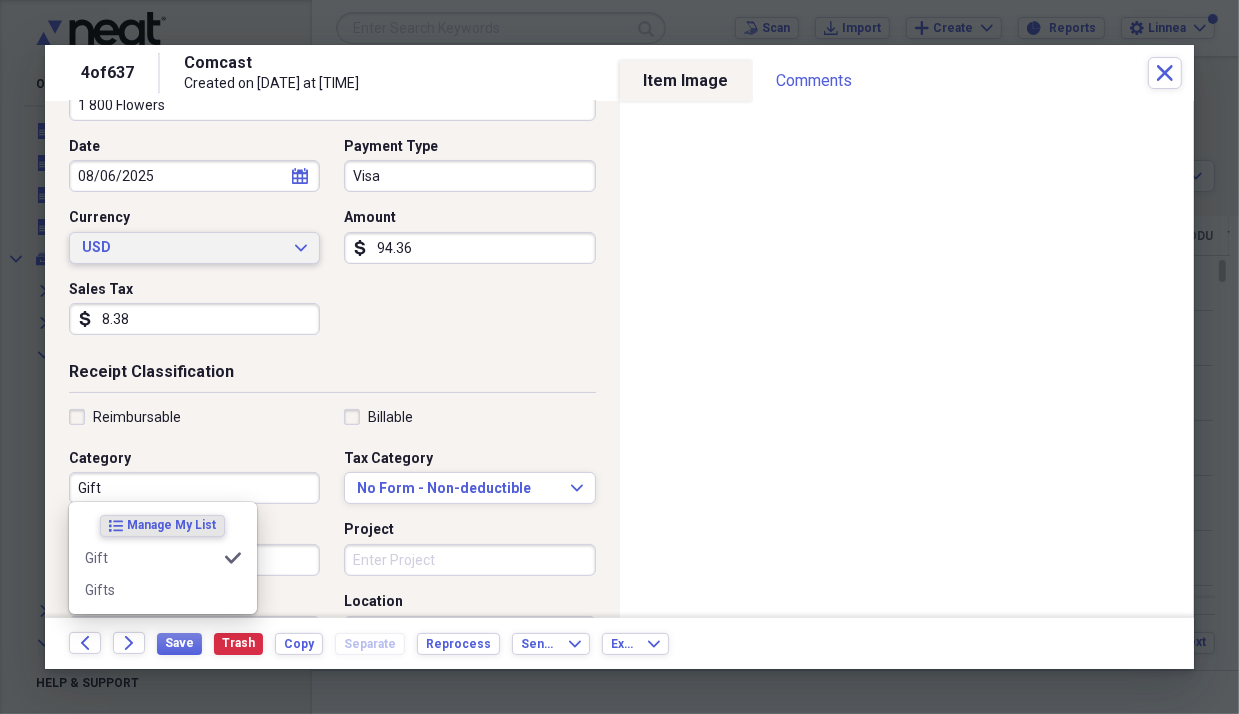 scroll, scrollTop: 81, scrollLeft: 0, axis: vertical 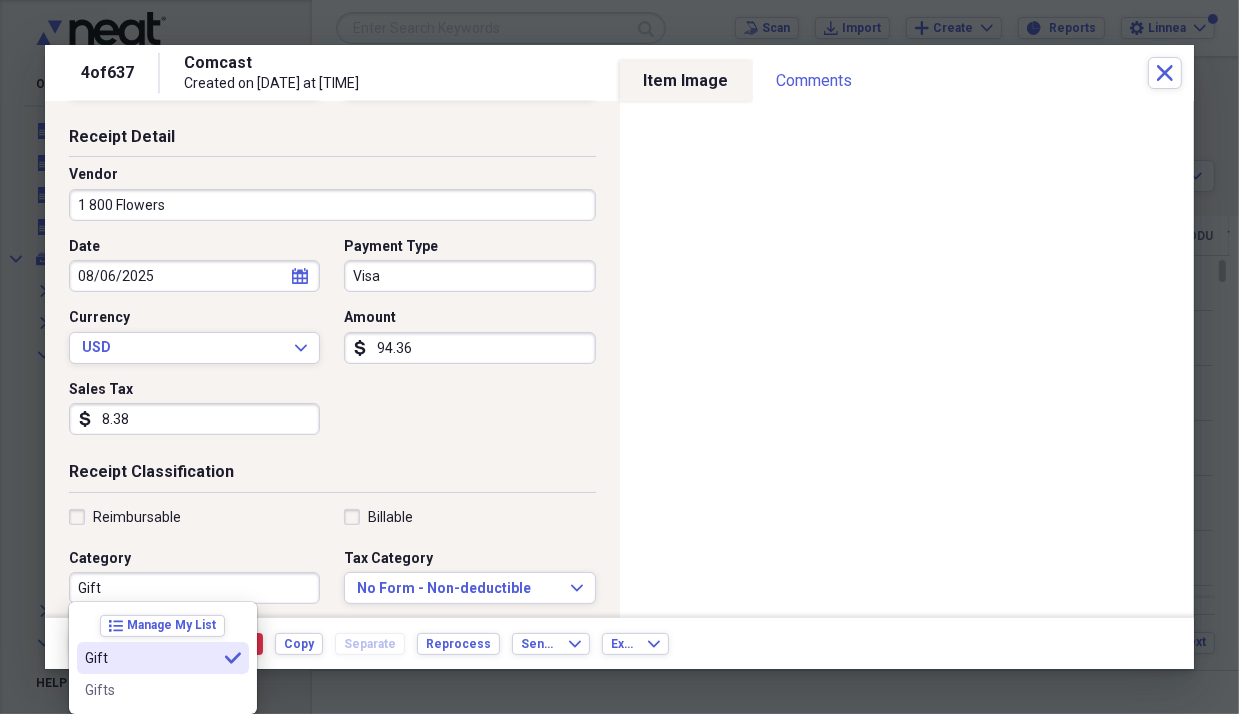 type on "Gift" 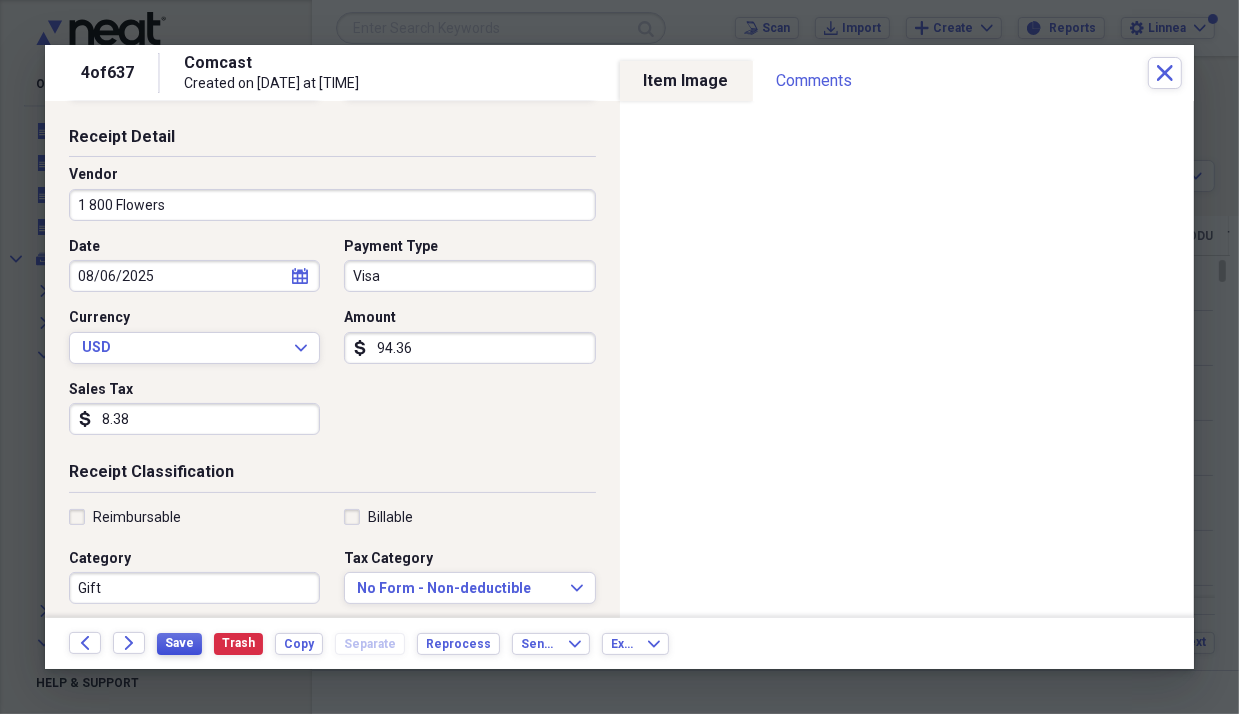 click on "Save" at bounding box center [179, 643] 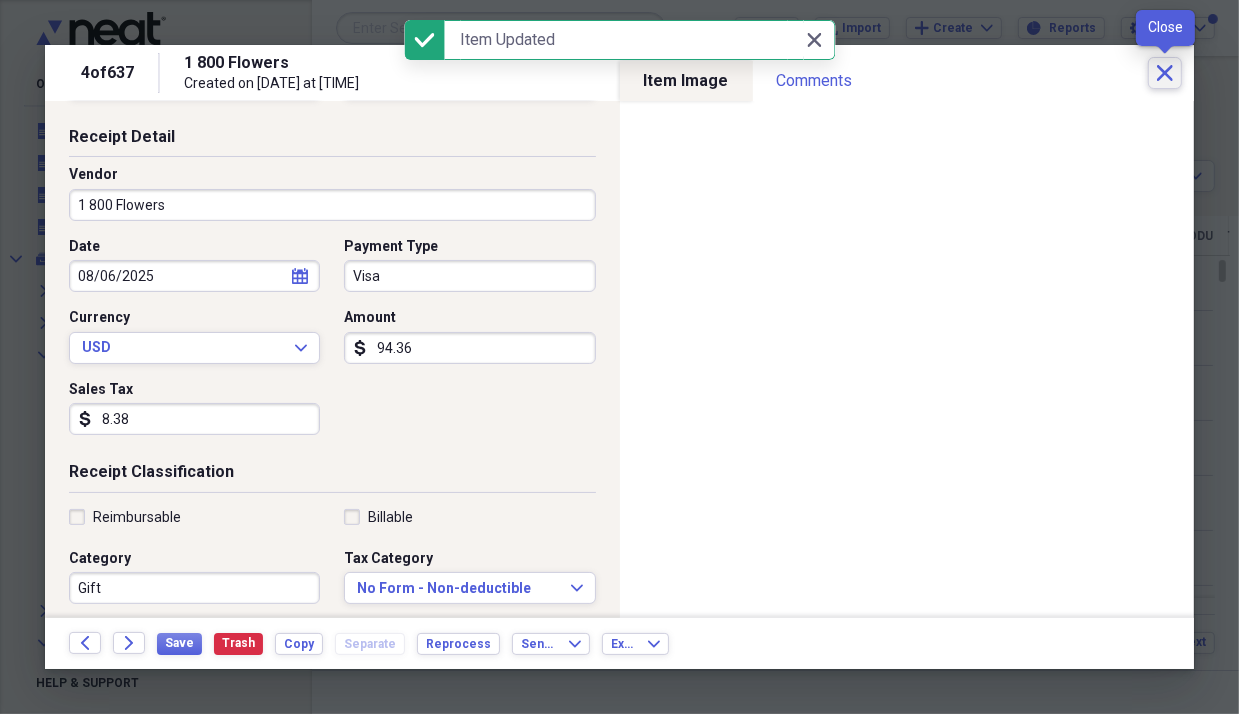 click 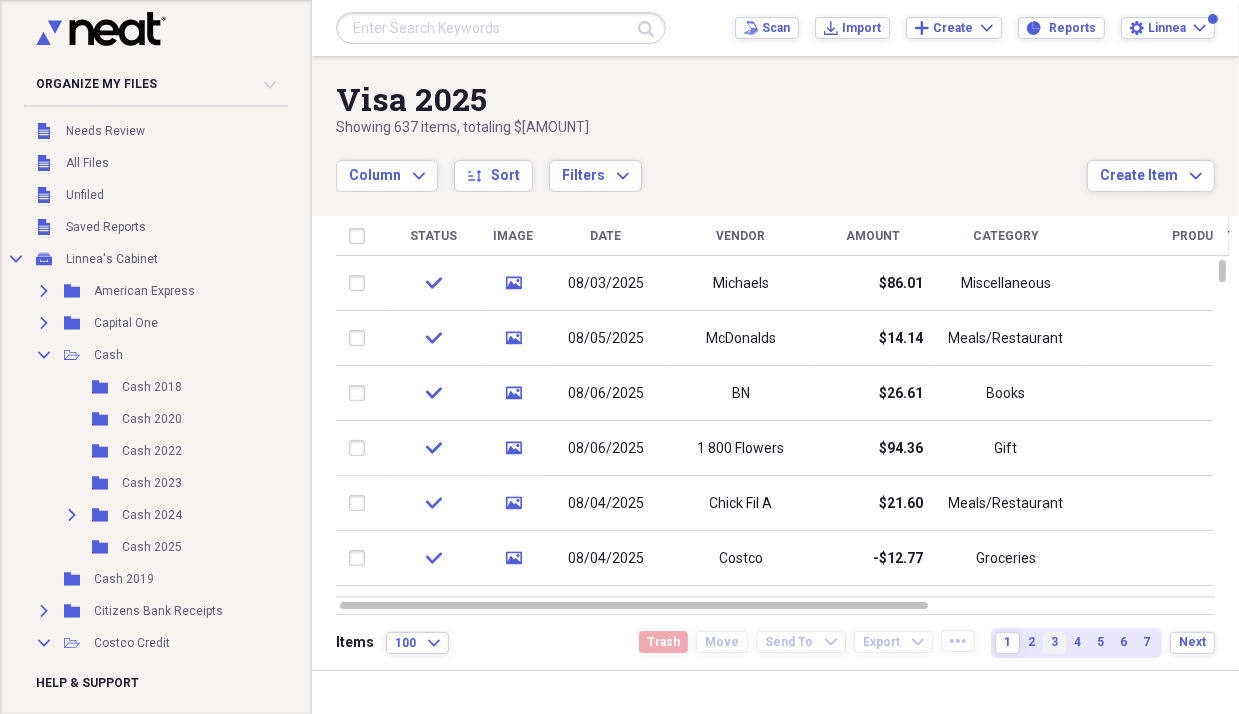 click on "3" at bounding box center [1054, 642] 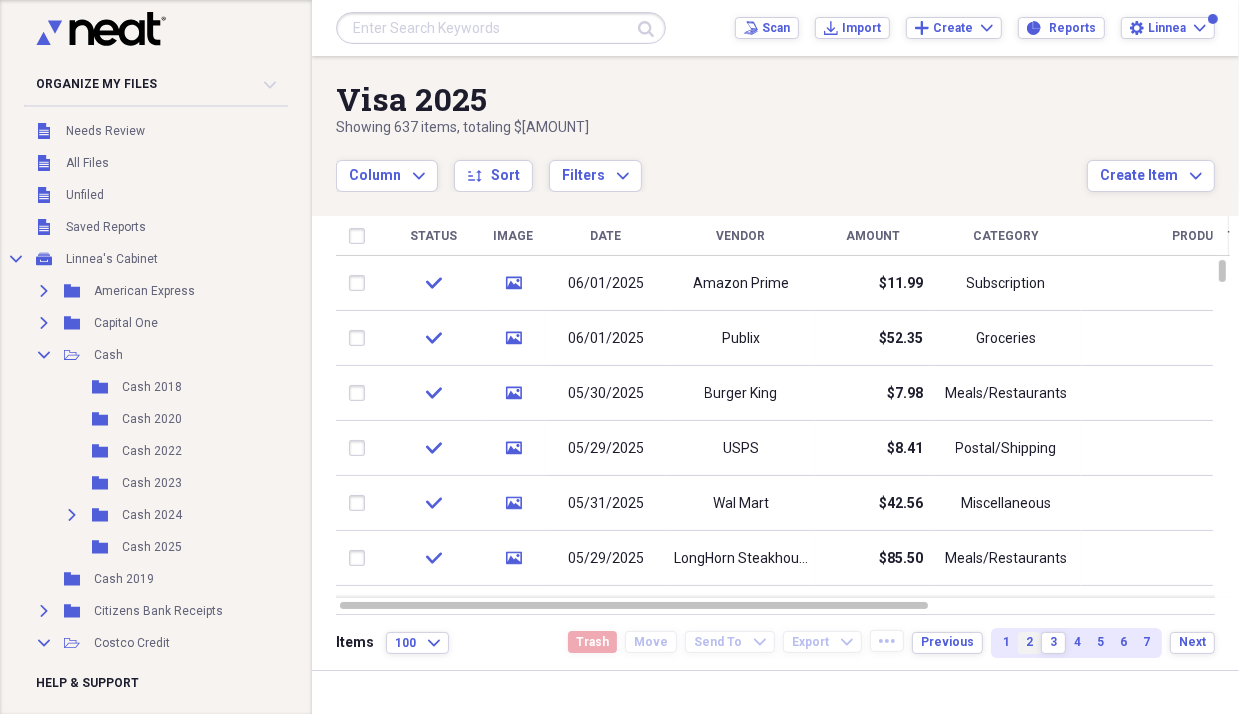 click on "2" at bounding box center [1029, 642] 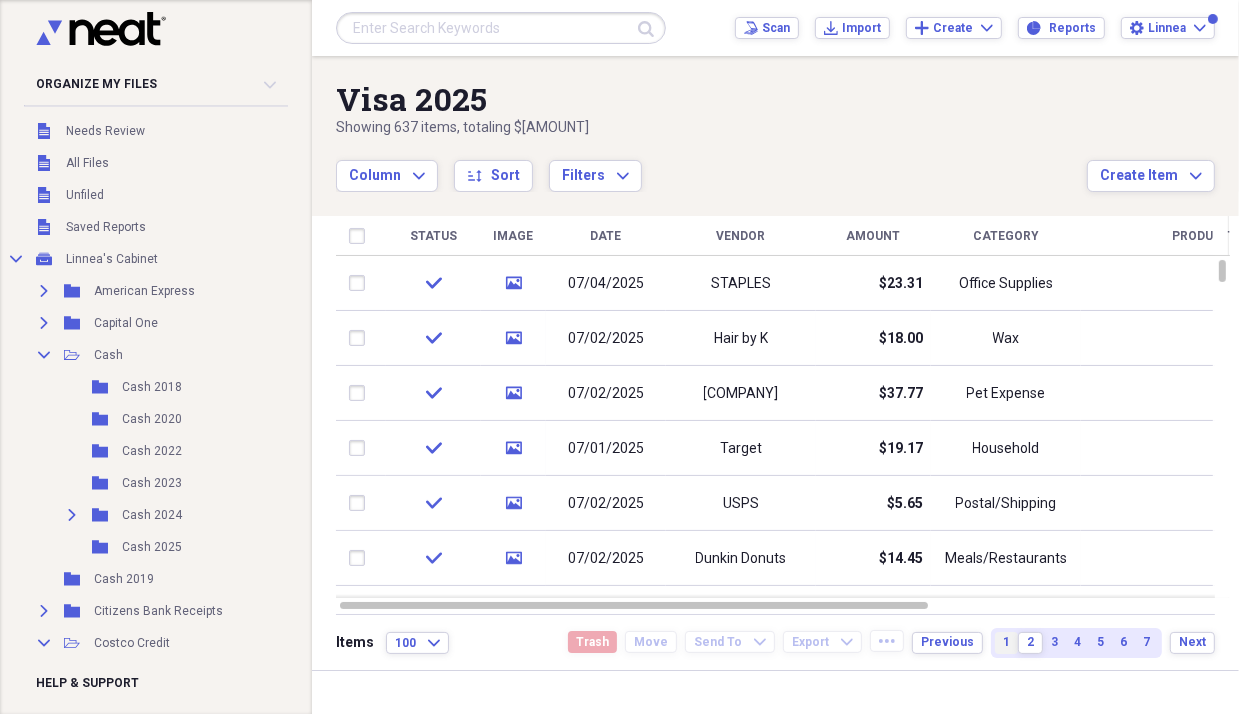click on "1" at bounding box center (1006, 642) 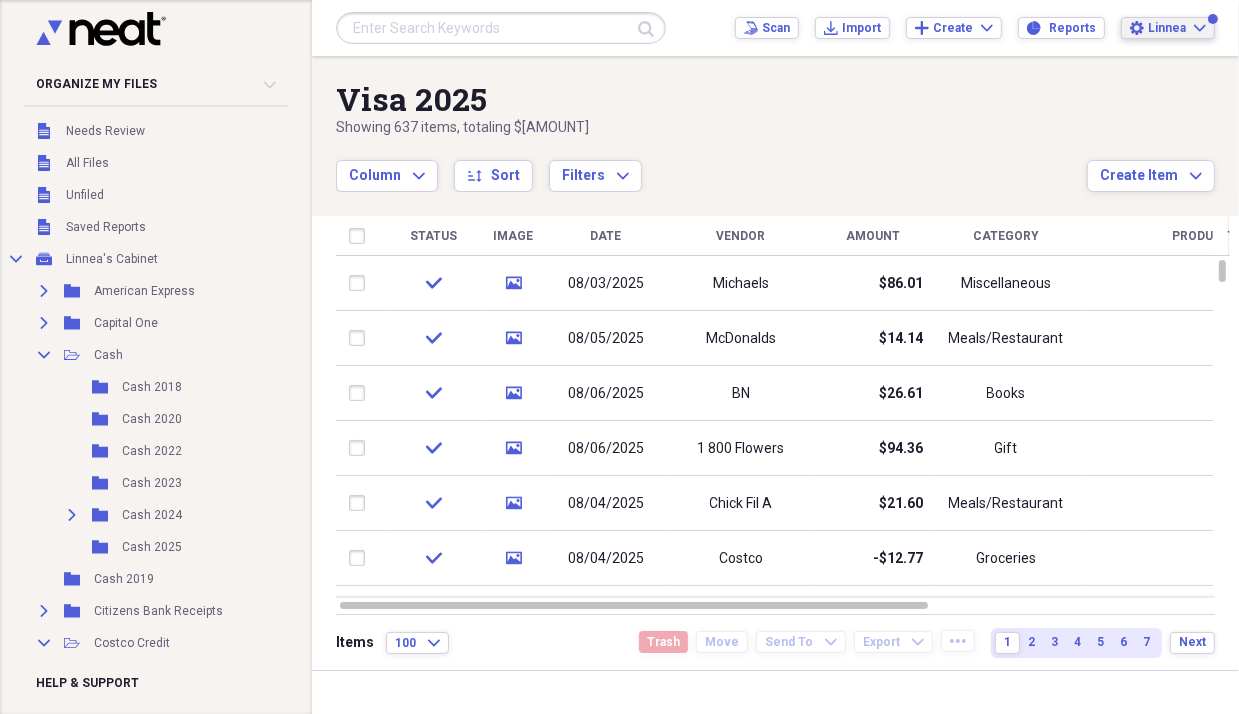 click on "Linnea" at bounding box center [1167, 28] 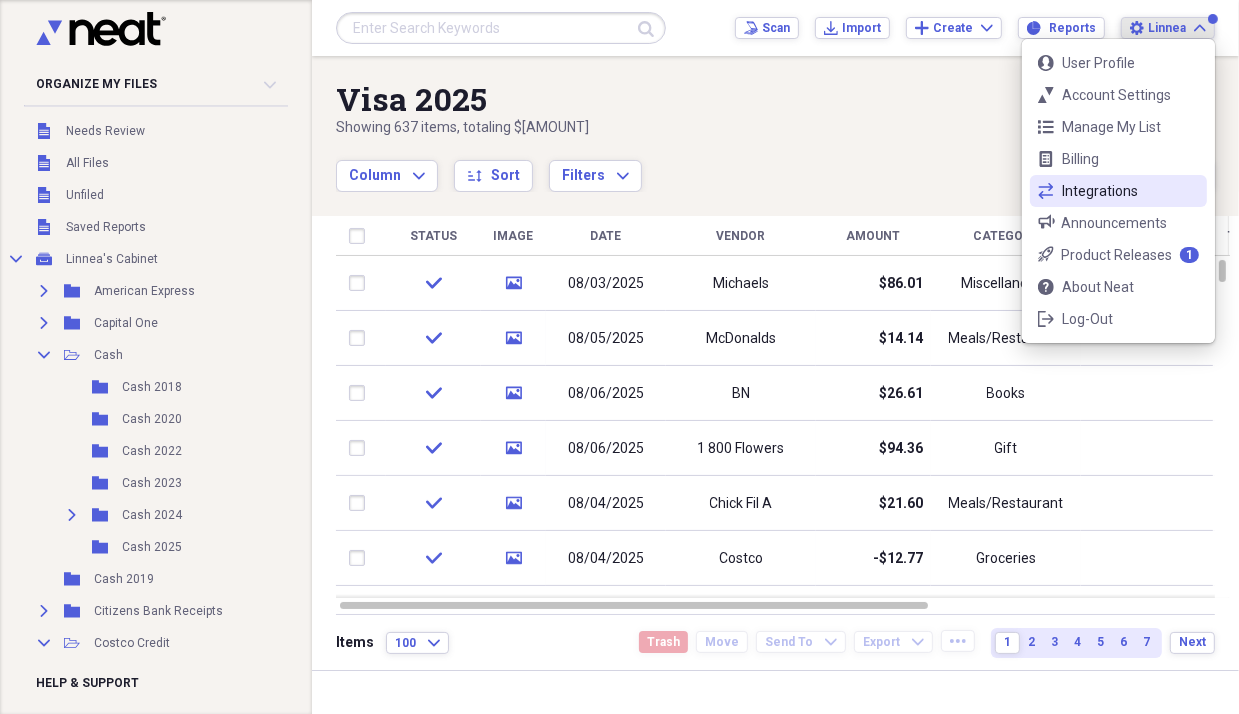 click on "[COMPANY] [YEAR] Showing [NUMBER] items , totaling $[AMOUNT] Column Expand sort Sort Filters Expand Create Item Expand Status Image Date Vendor Amount Category Product Source Billable Reimbursable check media [DATE] [COMPANY] $[AMOUNT] Miscellaneous Scan check media [DATE] [COMPANY] $[AMOUNT] Meals/Restaurant Scan check media [DATE] [COMPANY] $[AMOUNT] Books Scan check media [DATE] [COMPANY] $[AMOUNT] Gift Scan check media [DATE] [COMPANY] $[AMOUNT] Meals/Restaurant Scan check media [DATE] [COMPANY] $[AMOUNT] Groceries Scan check media [DATE] [COMPANY] $[AMOUNT] Subscription Scan check media [DATE] [COMPANY] $[AMOUNT] Pharmacy Scan check media [DATE] [COMPANY] $[AMOUNT] Pharmacy Scan check media [DATE] [COMPANY] $[AMOUNT] Pharmacy Scan check media [DATE] [COMPANY] $[AMOUNT] Meals/Restaurants Scan Items [NUMBER] Expand Trash Move Send To Expand Export Expand more 1 2 3 4 5 6 7 Next" at bounding box center (775, 363) 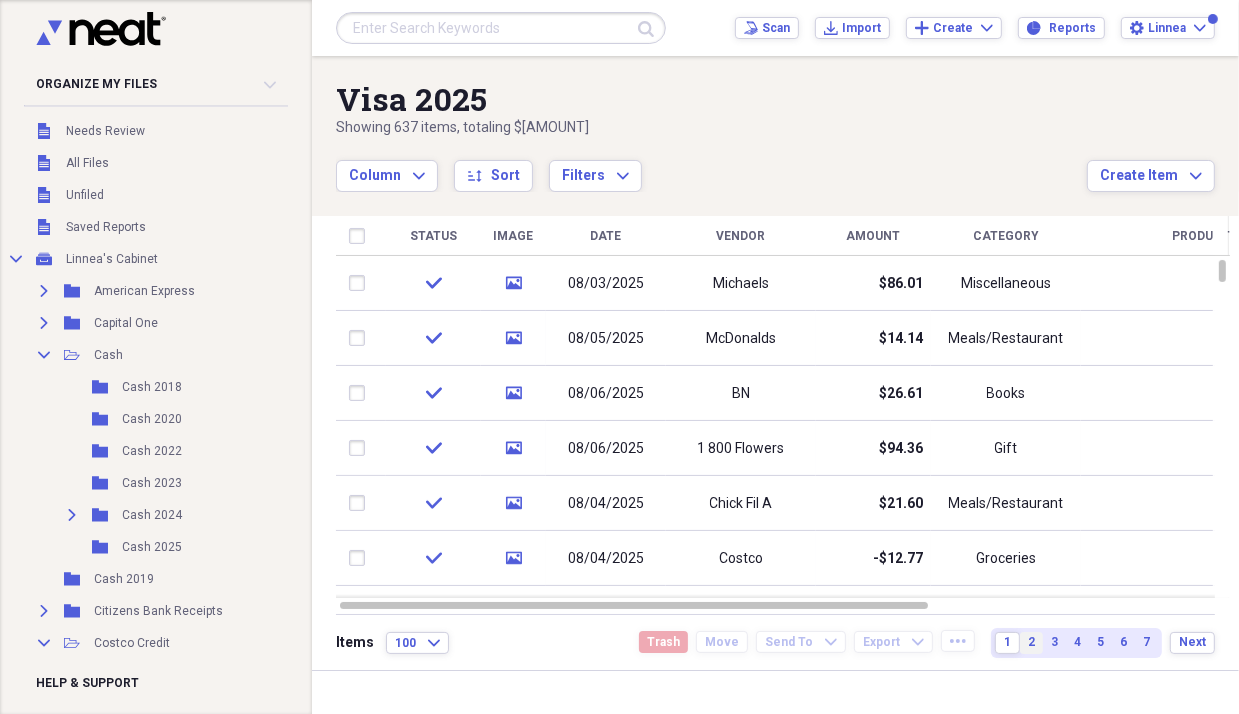 click on "2" at bounding box center (1031, 643) 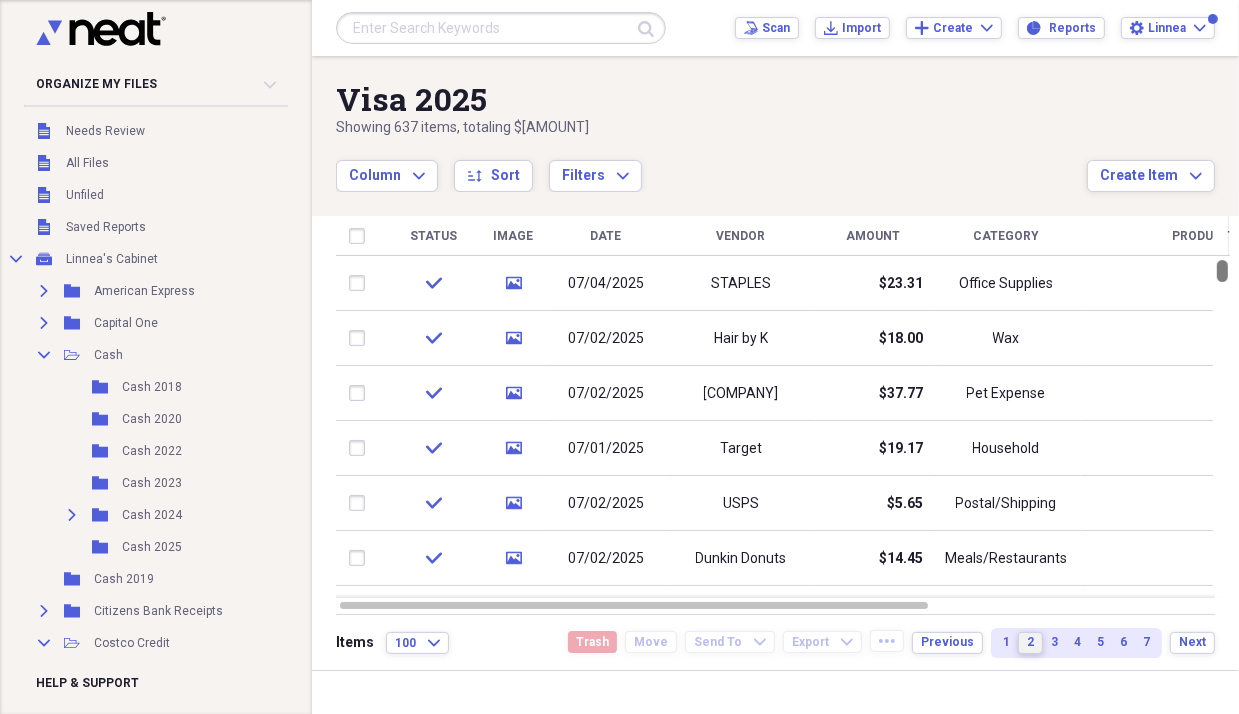 drag, startPoint x: 1230, startPoint y: 263, endPoint x: 1210, endPoint y: 252, distance: 22.825424 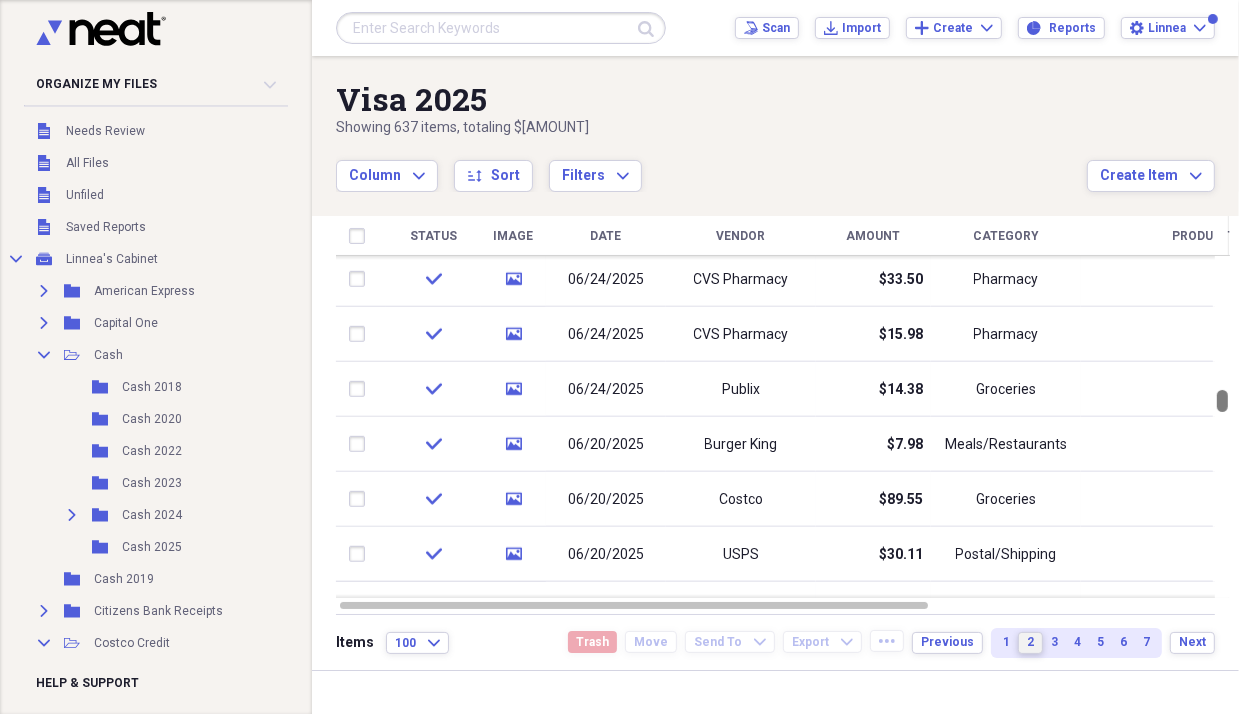 drag, startPoint x: 1229, startPoint y: 266, endPoint x: 1234, endPoint y: 396, distance: 130.09612 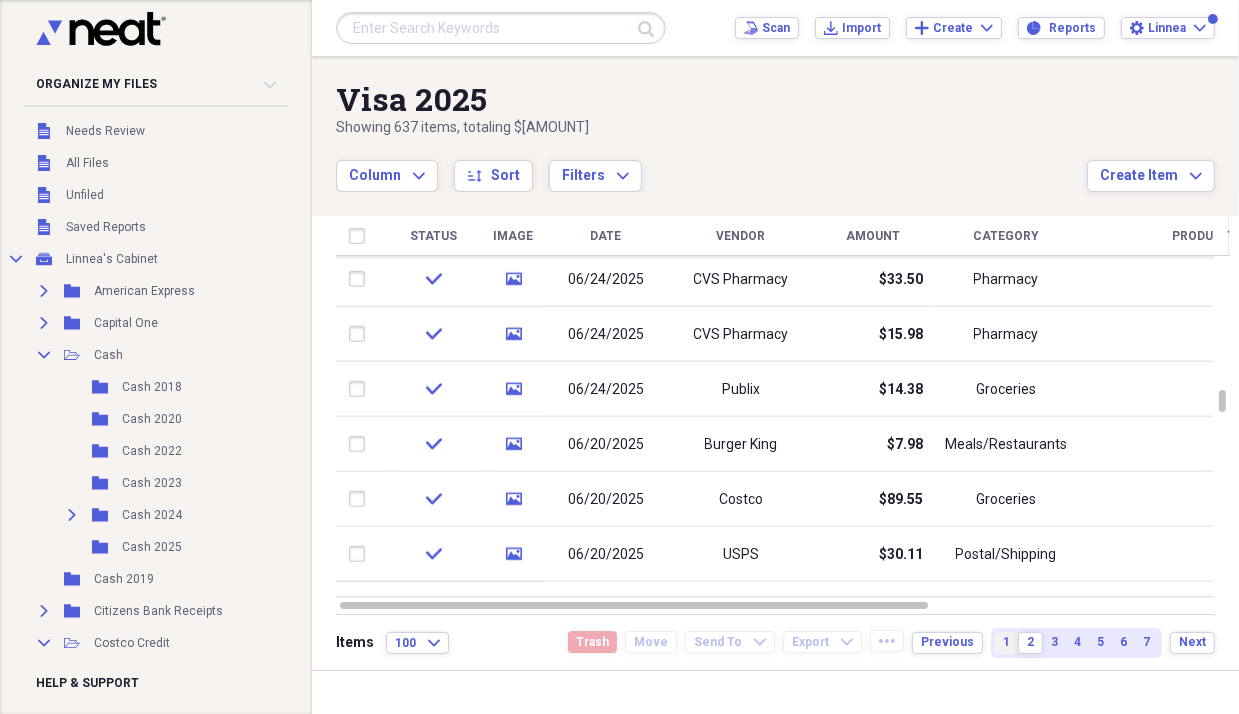 click on "1" at bounding box center (1006, 642) 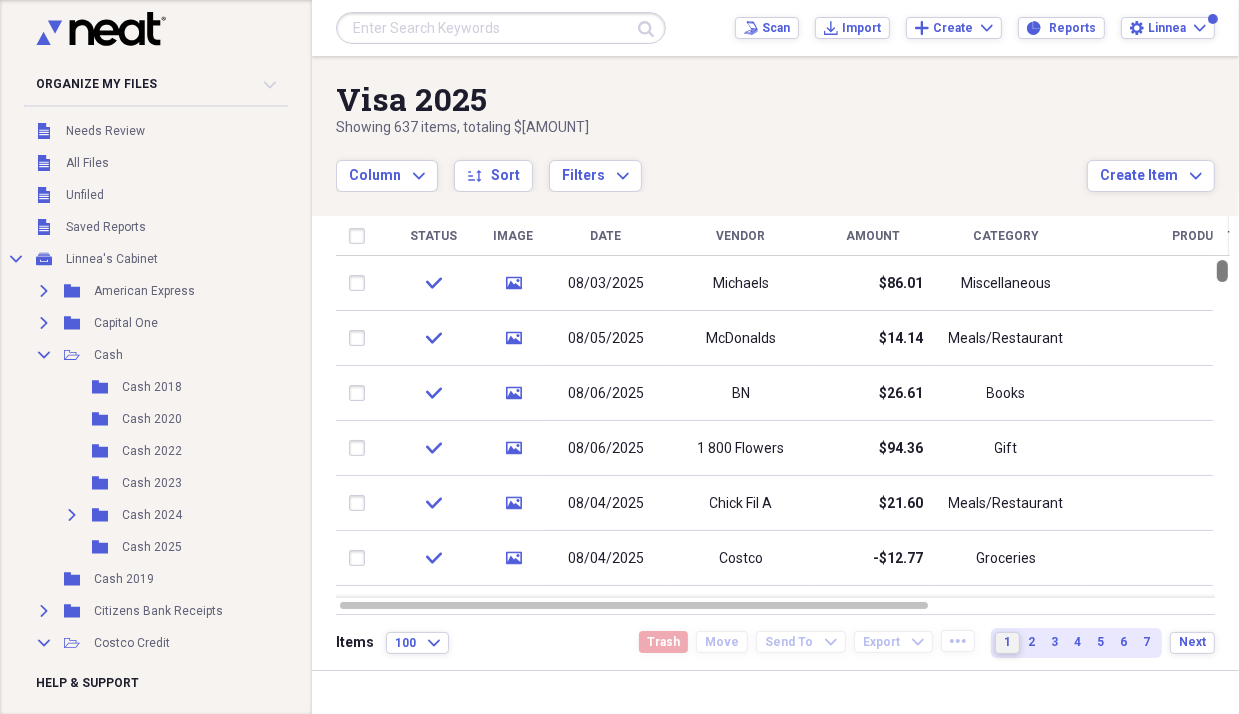 drag, startPoint x: 1232, startPoint y: 269, endPoint x: 1216, endPoint y: 231, distance: 41.231056 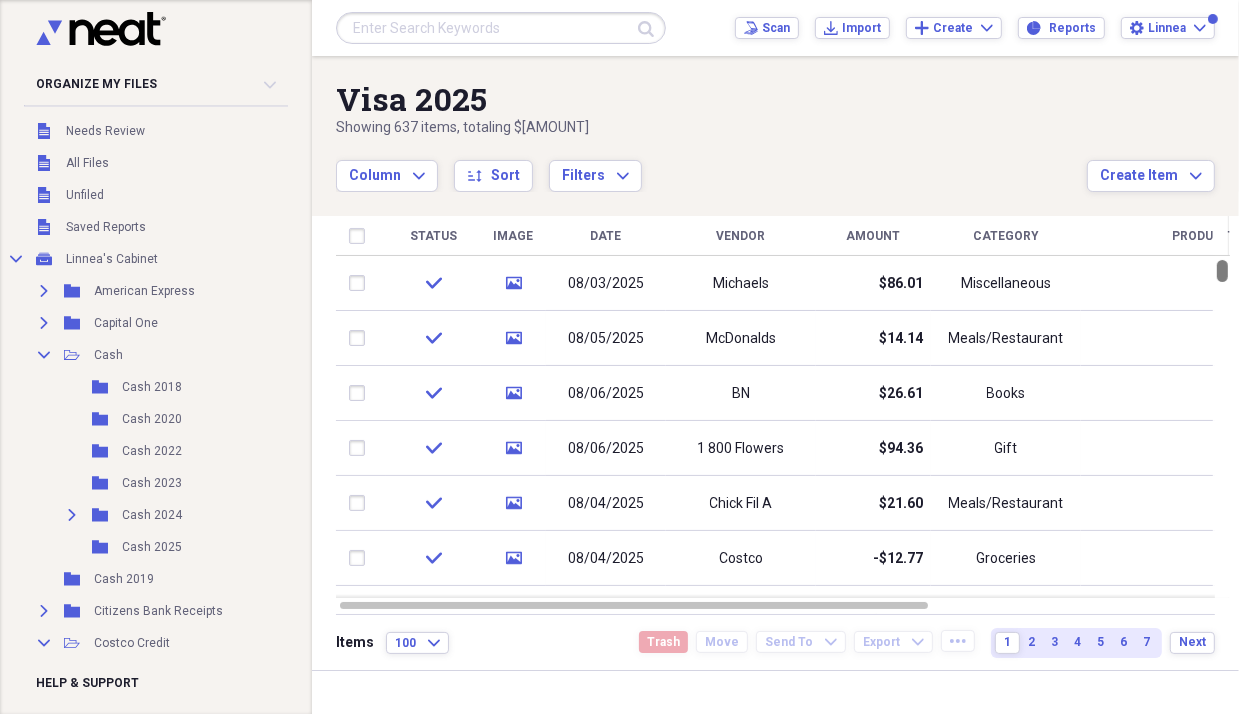 click on "Product" at bounding box center (1201, 236) 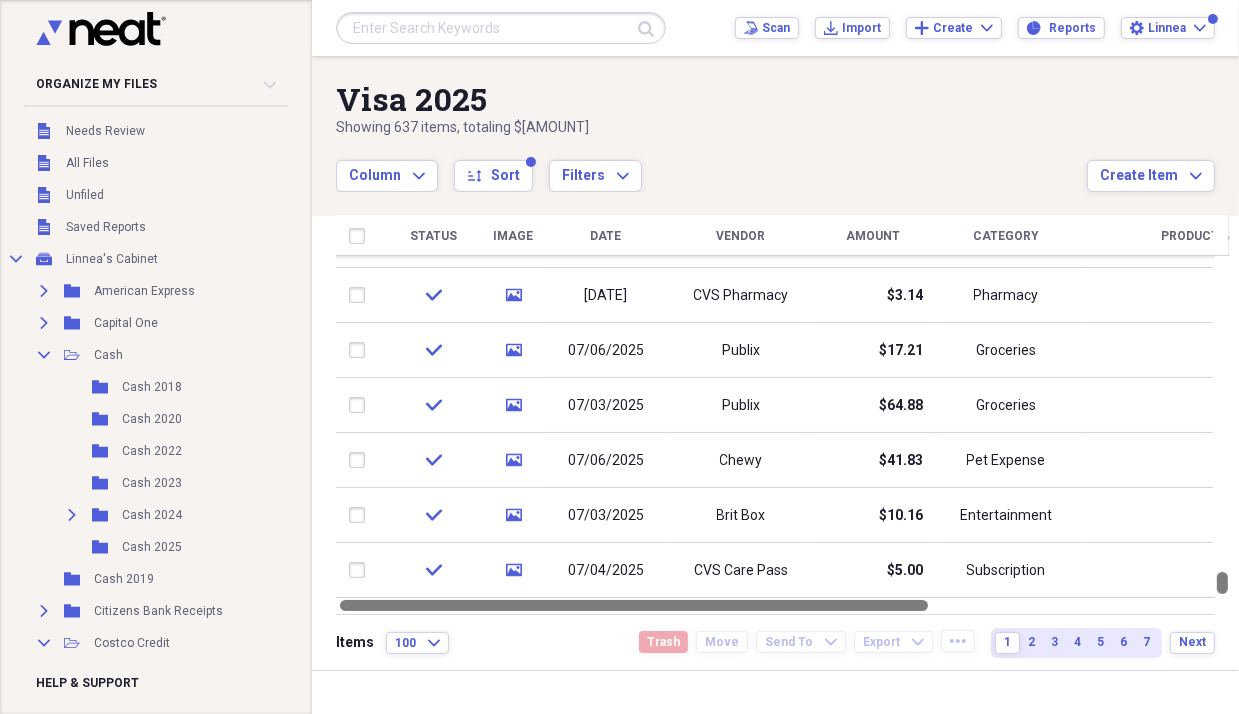 drag, startPoint x: 1228, startPoint y: 555, endPoint x: 1236, endPoint y: 597, distance: 42.755116 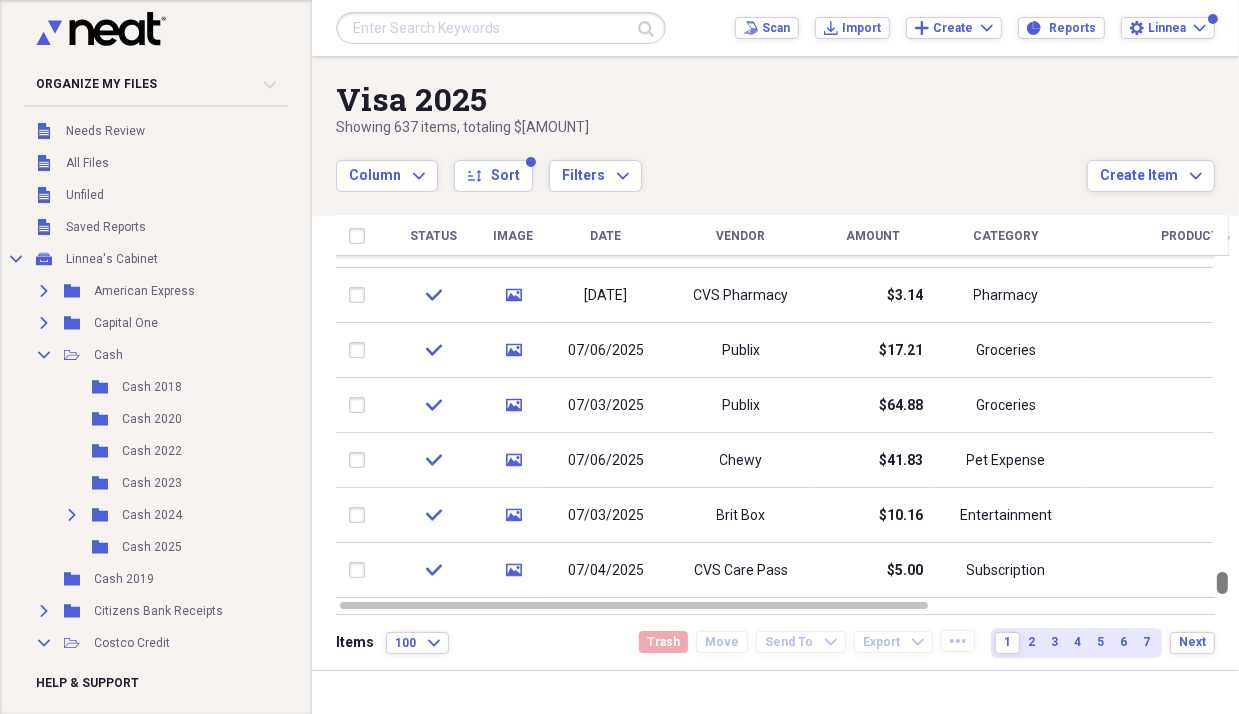 click at bounding box center [1222, 583] 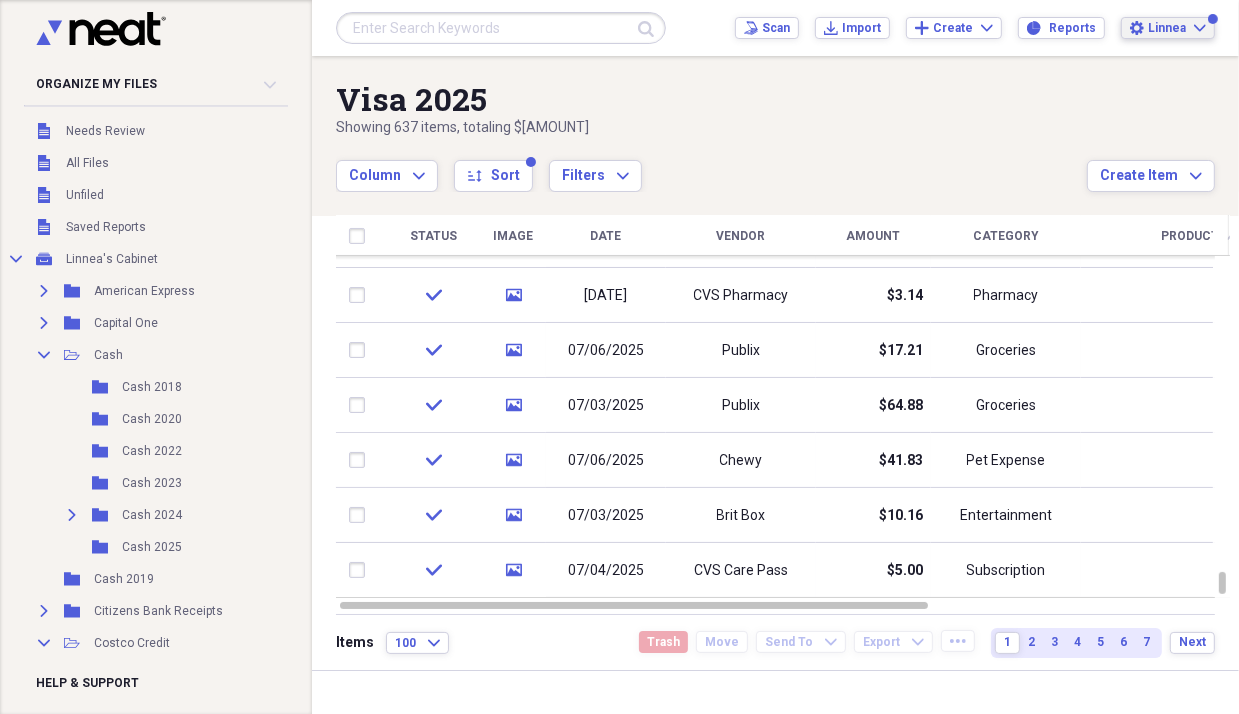 click on "Linnea" at bounding box center (1167, 28) 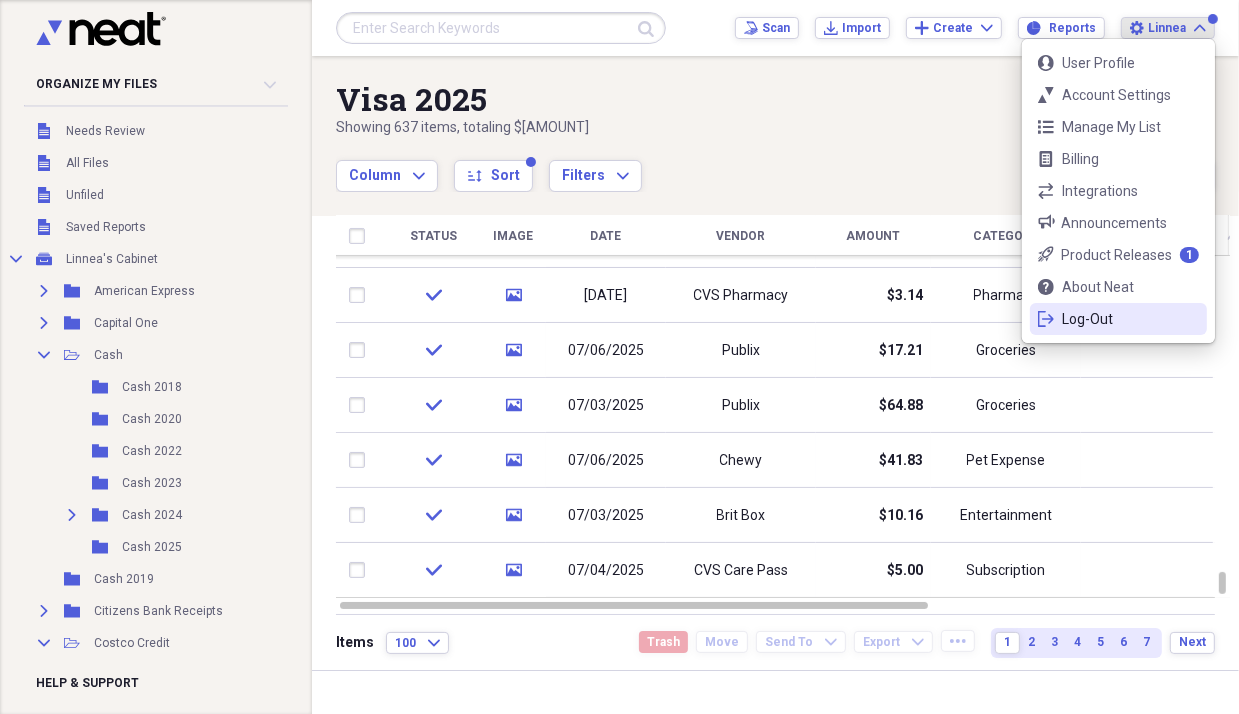 click on "Log-Out" at bounding box center (1118, 319) 